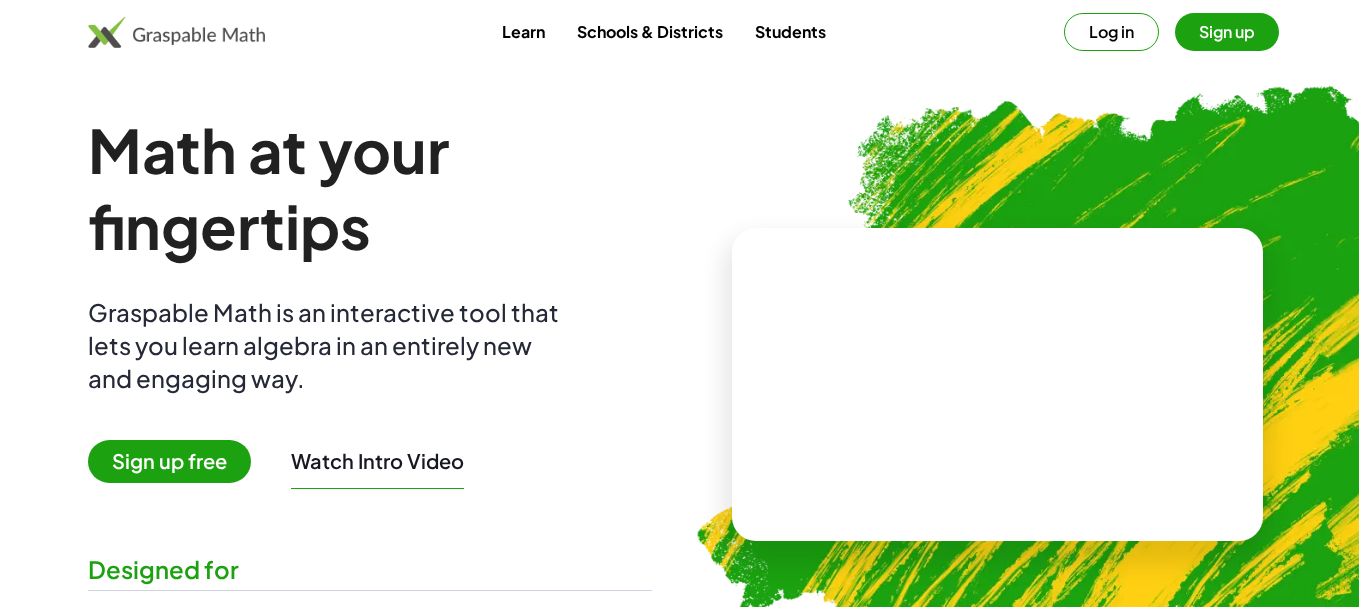 scroll, scrollTop: 0, scrollLeft: 0, axis: both 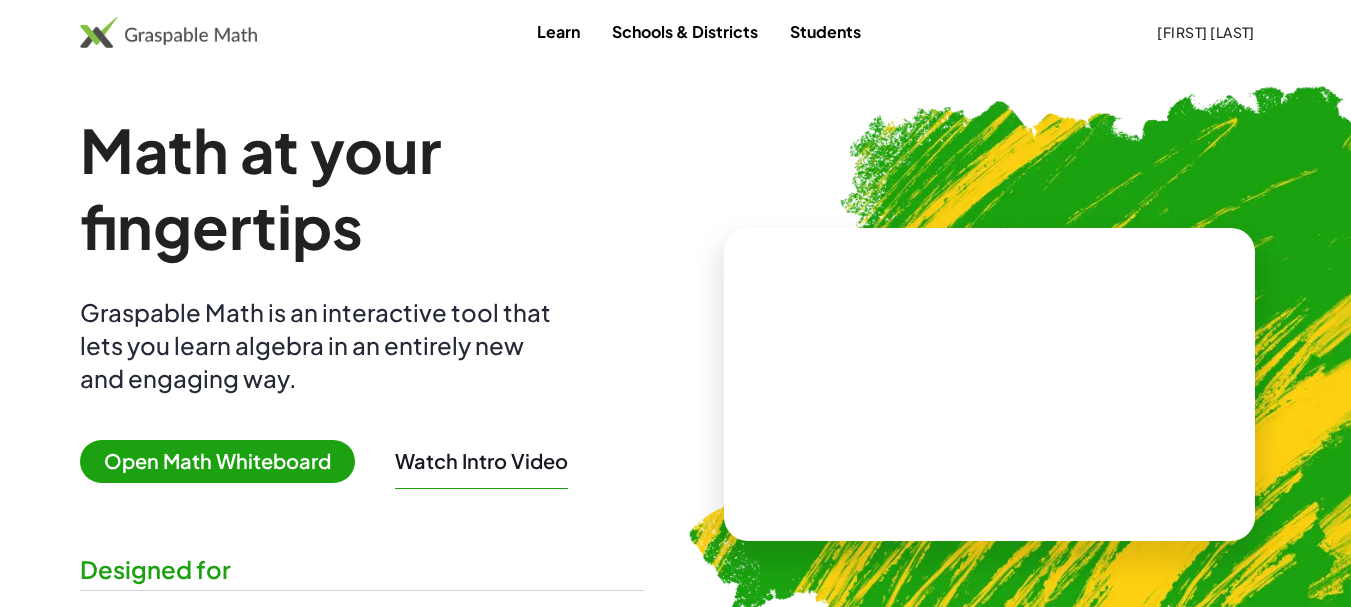 drag, startPoint x: 899, startPoint y: 63, endPoint x: 988, endPoint y: 45, distance: 90.80198 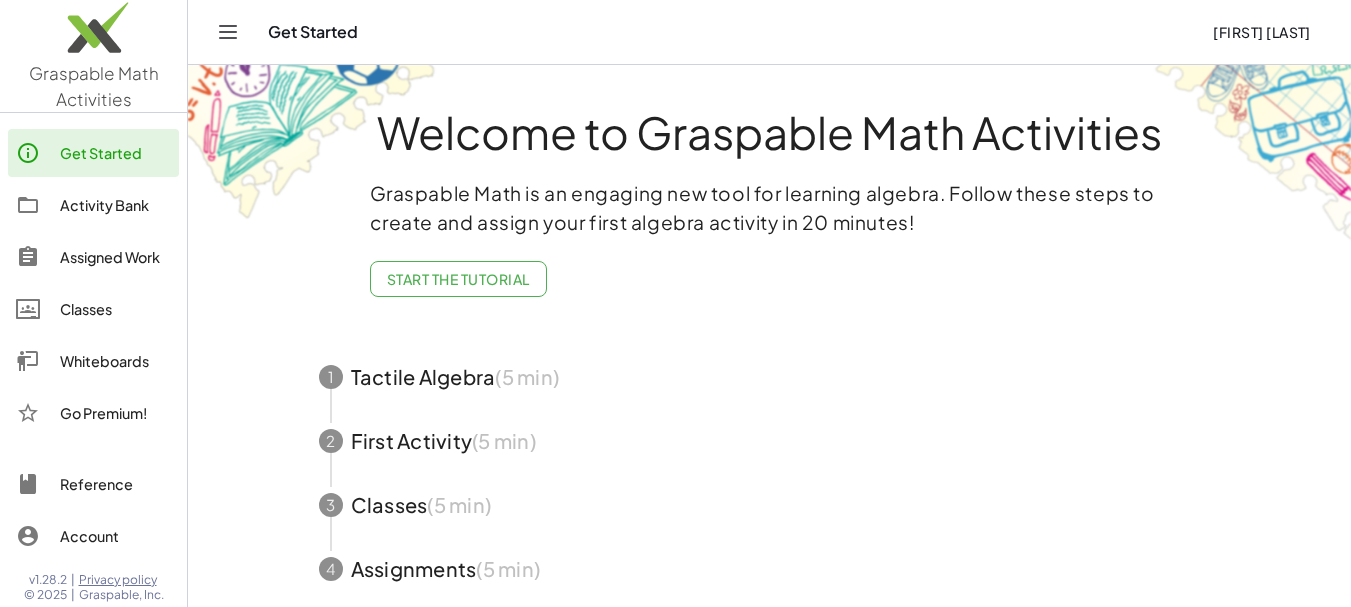 click on "Whiteboards" 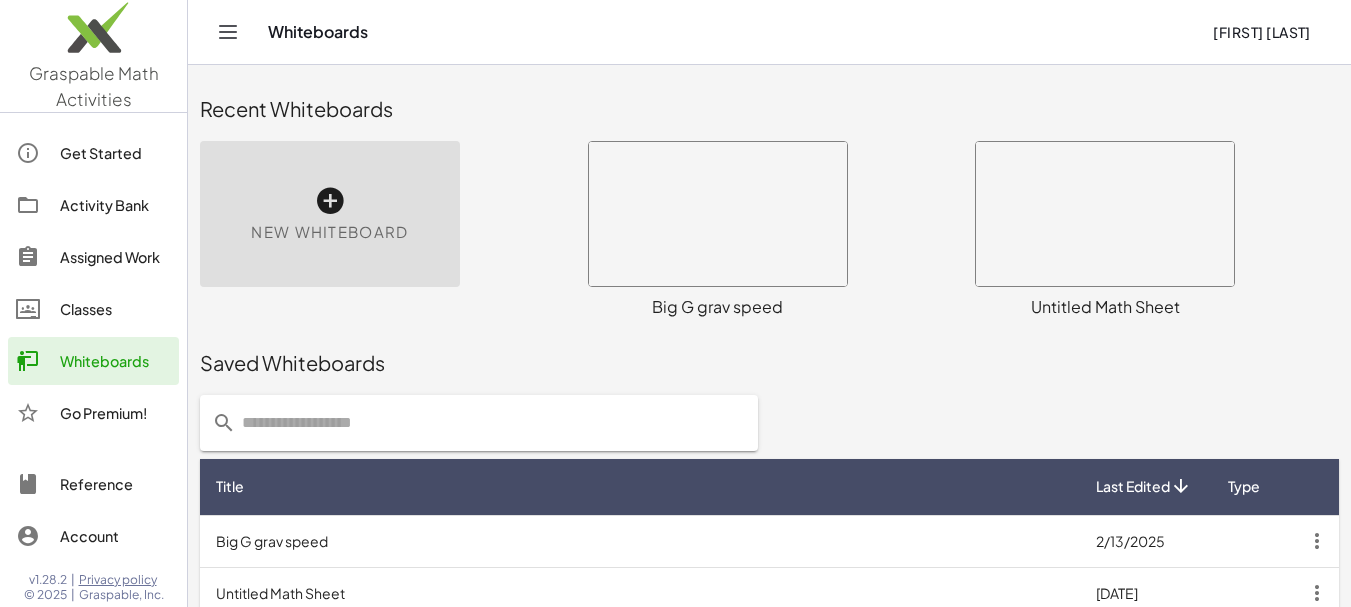click on "New Whiteboard" at bounding box center (330, 214) 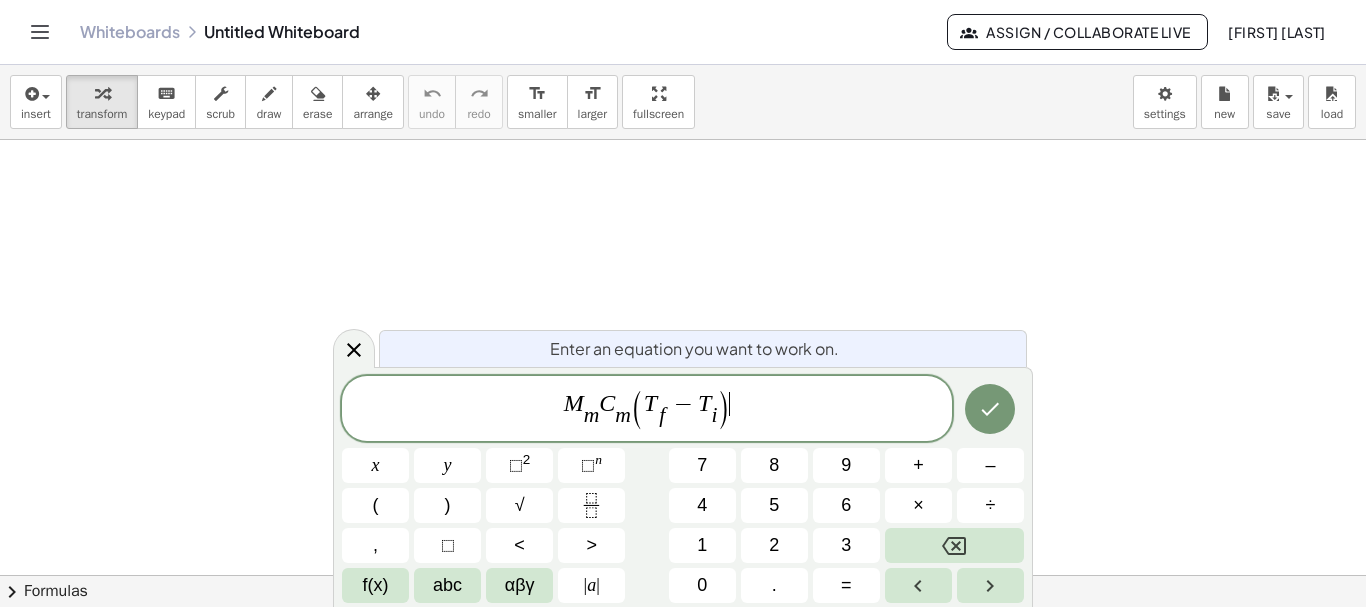 click on "M m ​ C m ​ ( T f ​ - T i ​ ) ​" at bounding box center (647, 410) 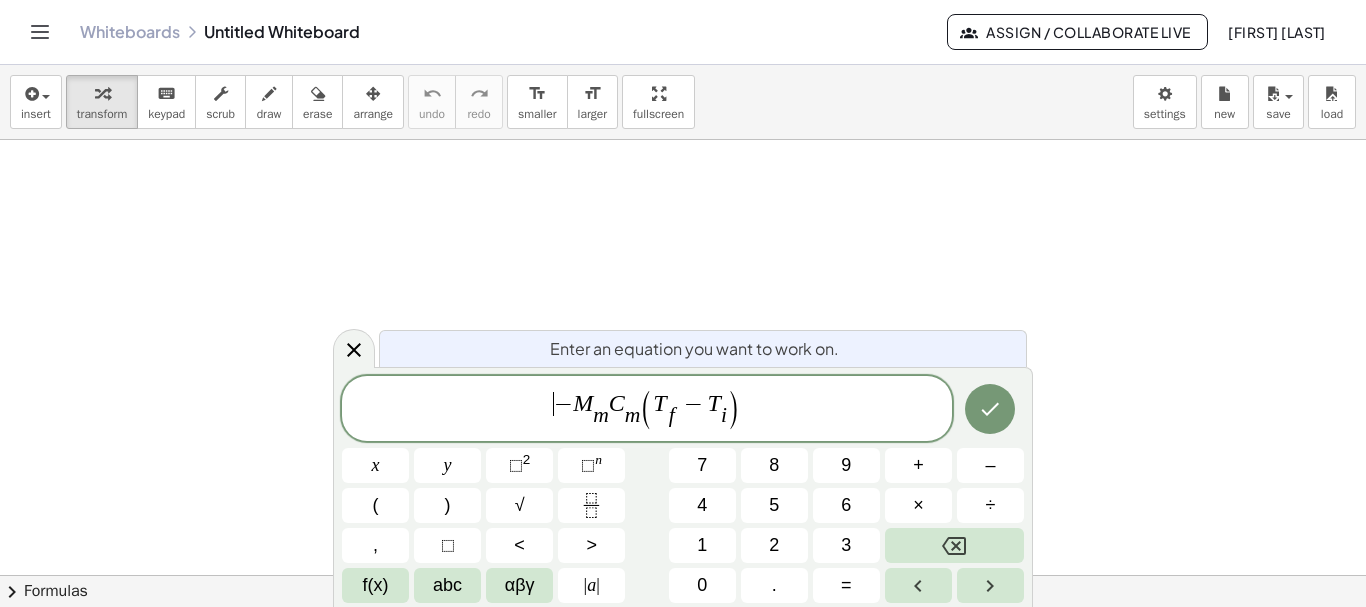 click on "−" at bounding box center (563, 404) 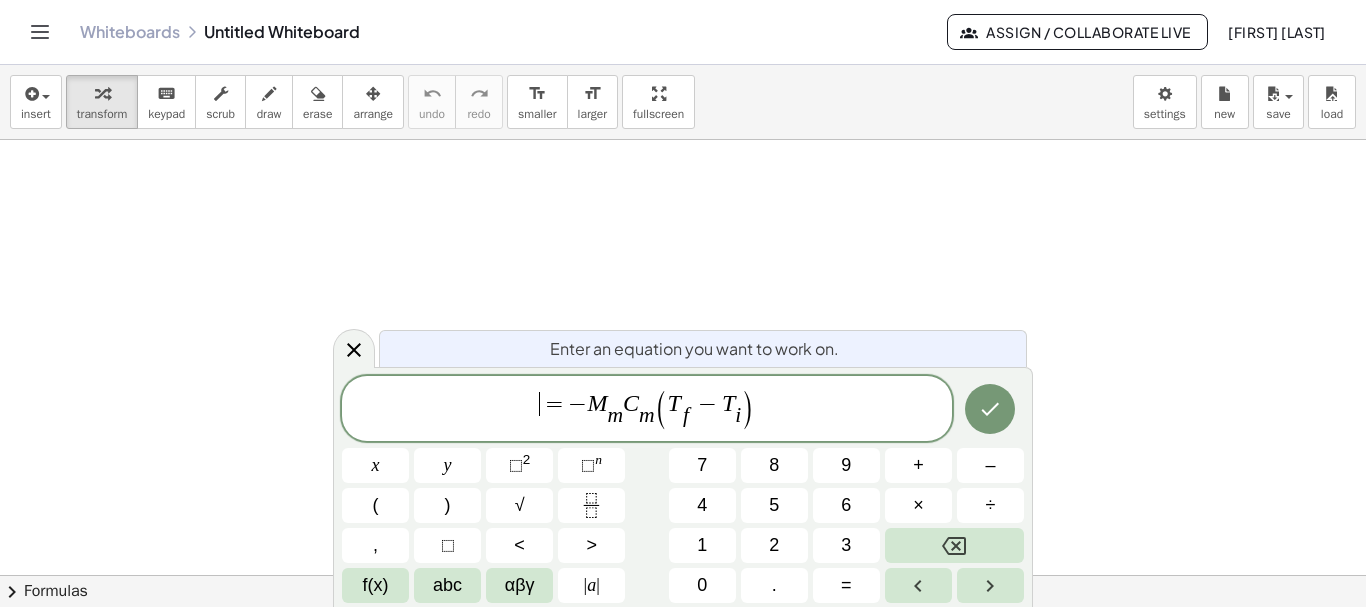 click on "=" at bounding box center [554, 404] 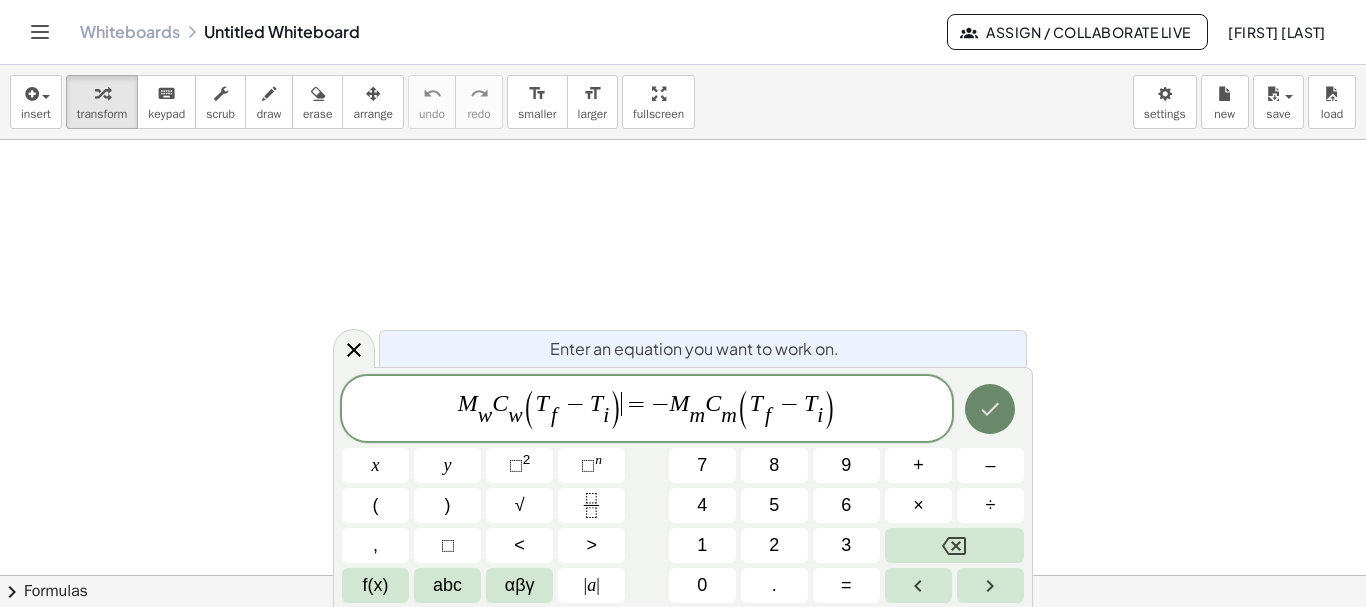 click 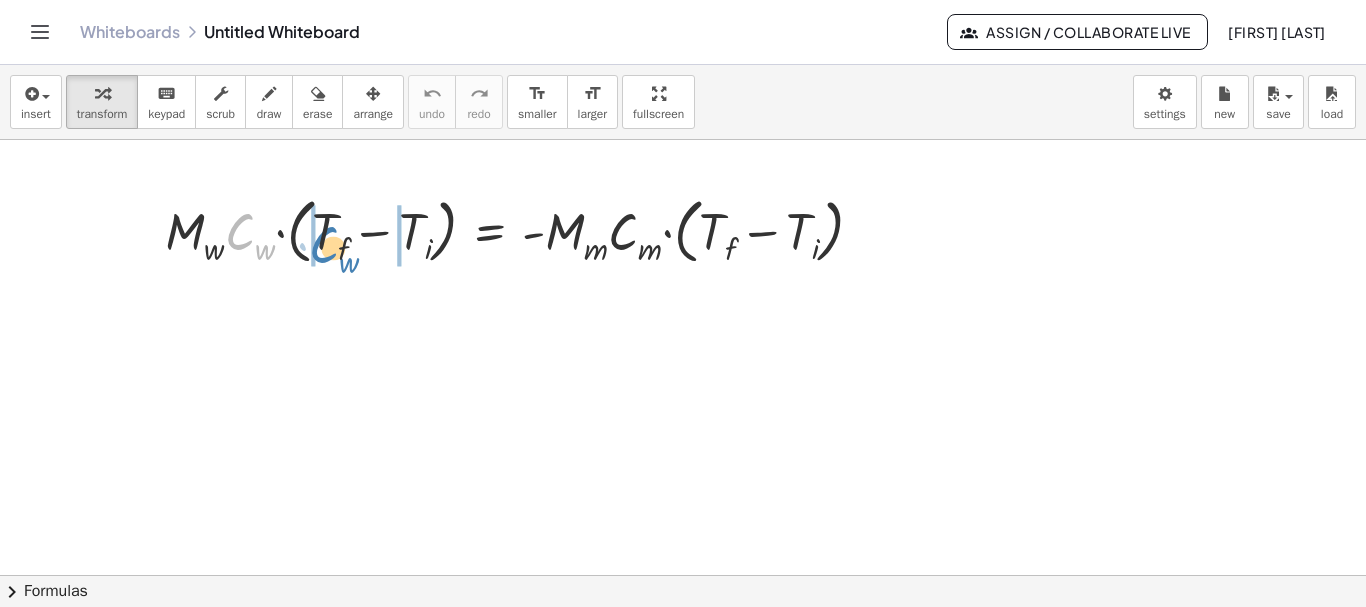drag, startPoint x: 238, startPoint y: 247, endPoint x: 322, endPoint y: 260, distance: 85 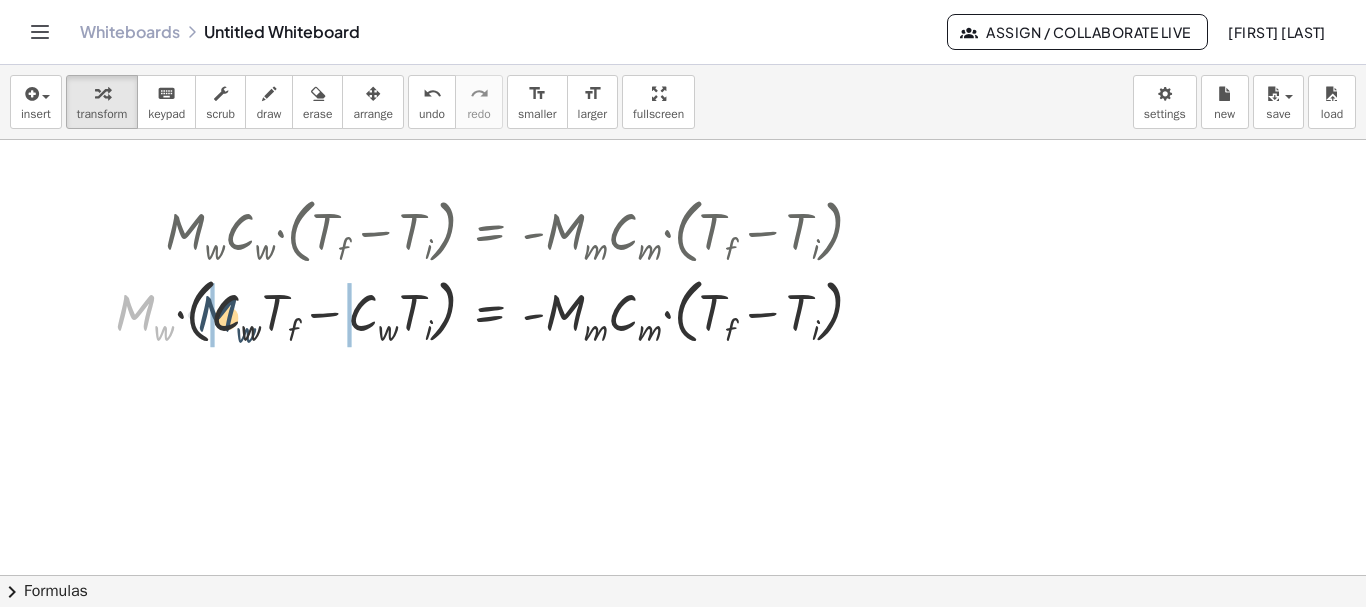 drag, startPoint x: 150, startPoint y: 332, endPoint x: 234, endPoint y: 333, distance: 84.00595 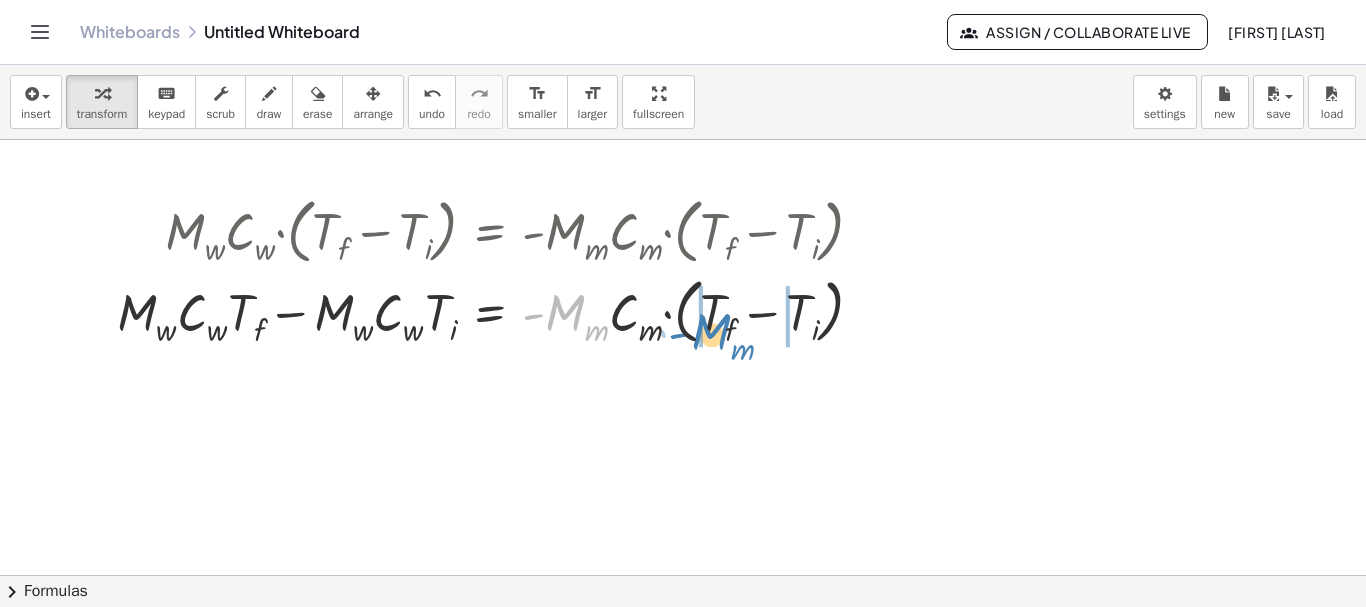drag, startPoint x: 549, startPoint y: 315, endPoint x: 695, endPoint y: 334, distance: 147.23111 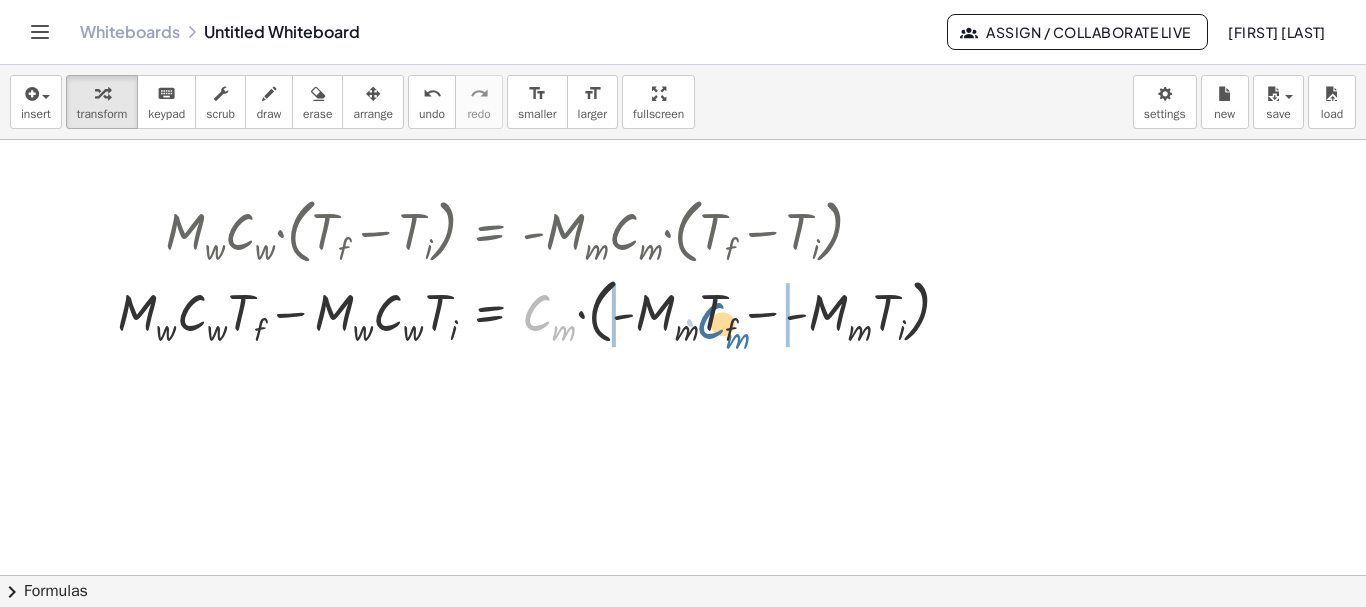 drag, startPoint x: 547, startPoint y: 331, endPoint x: 721, endPoint y: 339, distance: 174.1838 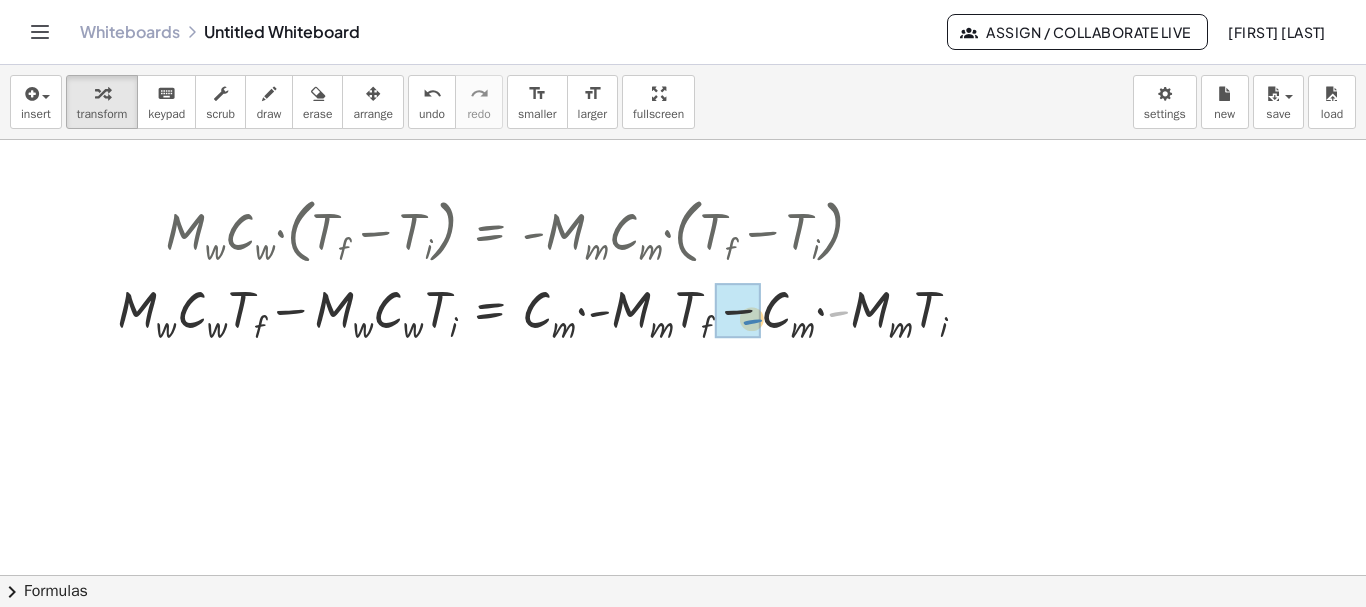 drag, startPoint x: 836, startPoint y: 315, endPoint x: 749, endPoint y: 323, distance: 87.36704 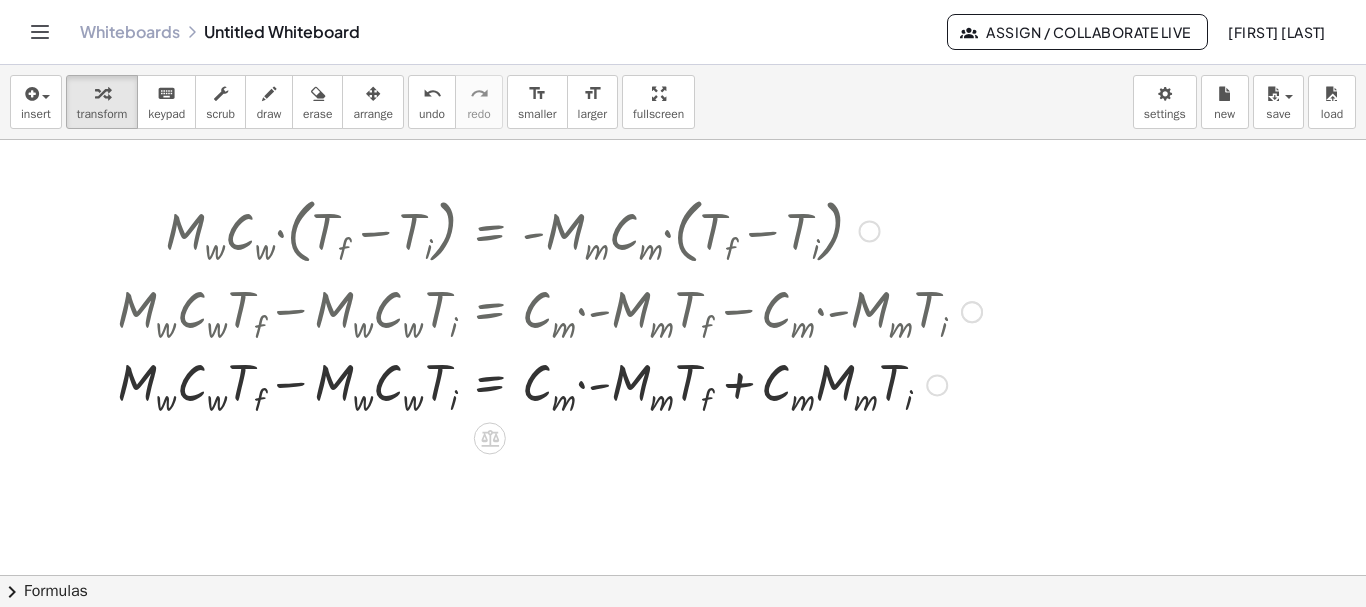 click at bounding box center (549, 383) 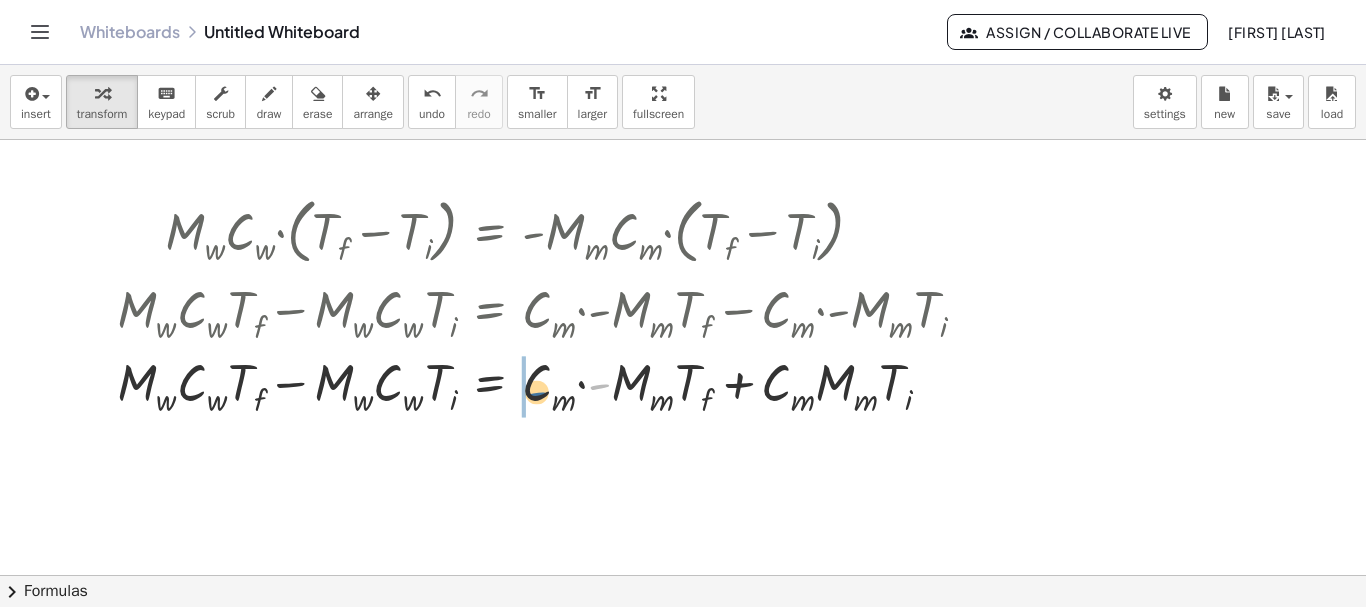drag, startPoint x: 605, startPoint y: 388, endPoint x: 534, endPoint y: 393, distance: 71.17584 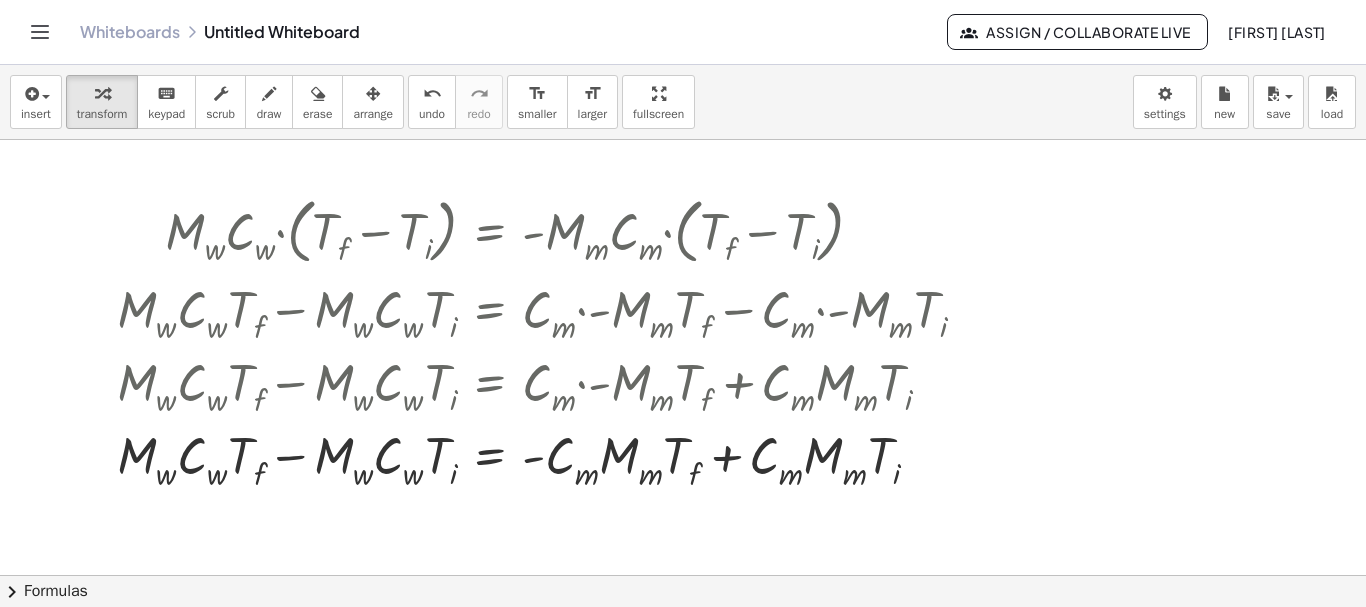 click at bounding box center [683, 575] 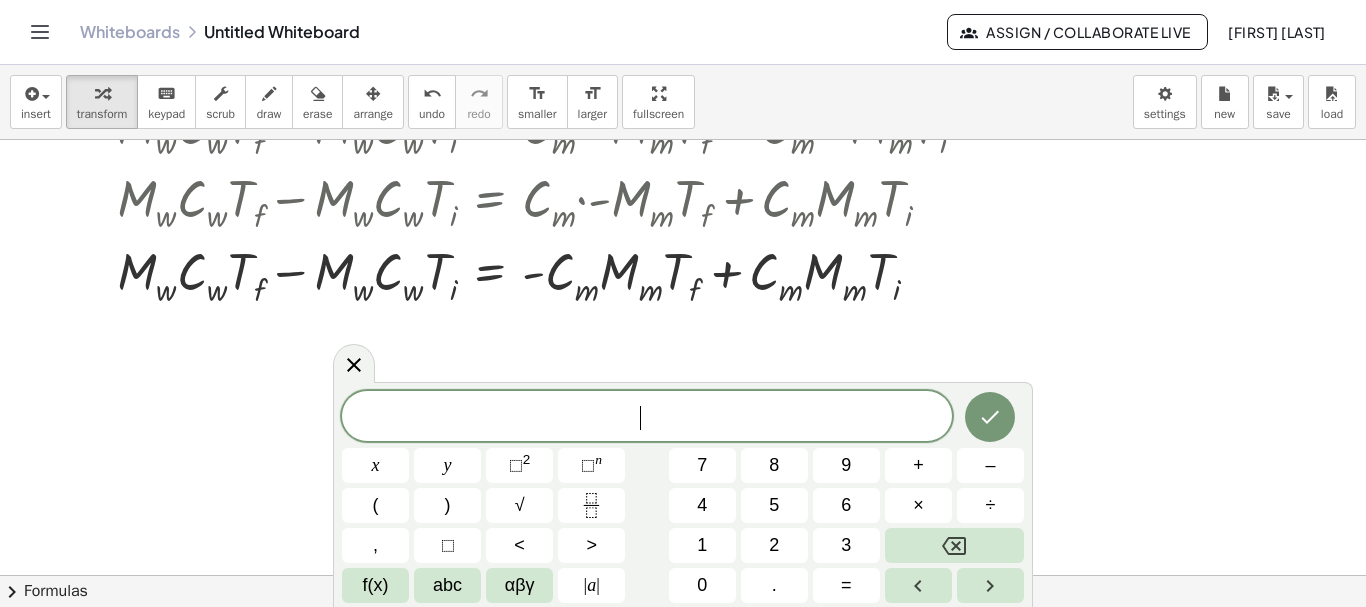 scroll, scrollTop: 200, scrollLeft: 0, axis: vertical 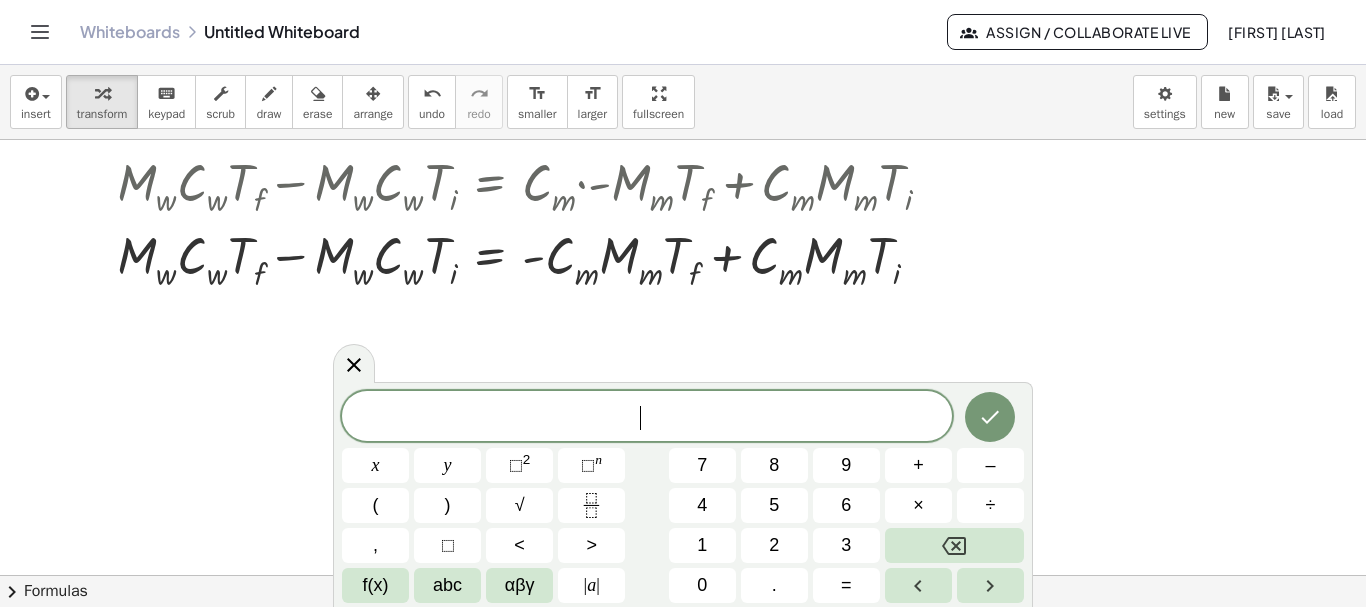 click at bounding box center (683, 375) 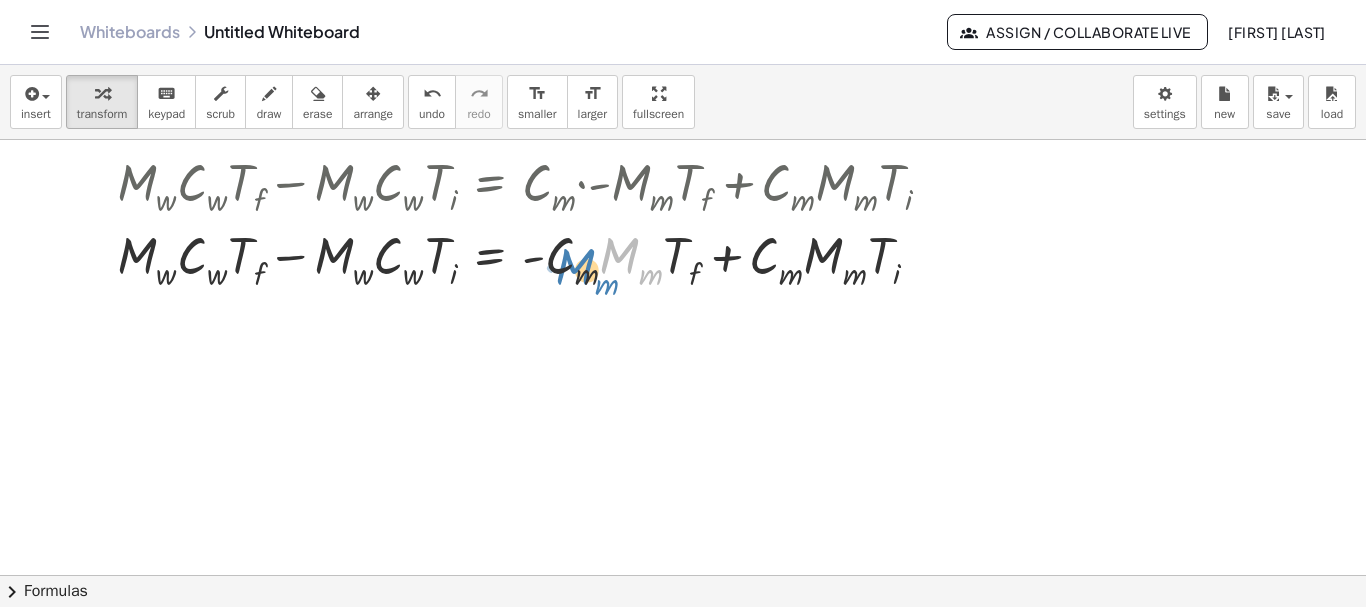 drag, startPoint x: 627, startPoint y: 267, endPoint x: 582, endPoint y: 278, distance: 46.32494 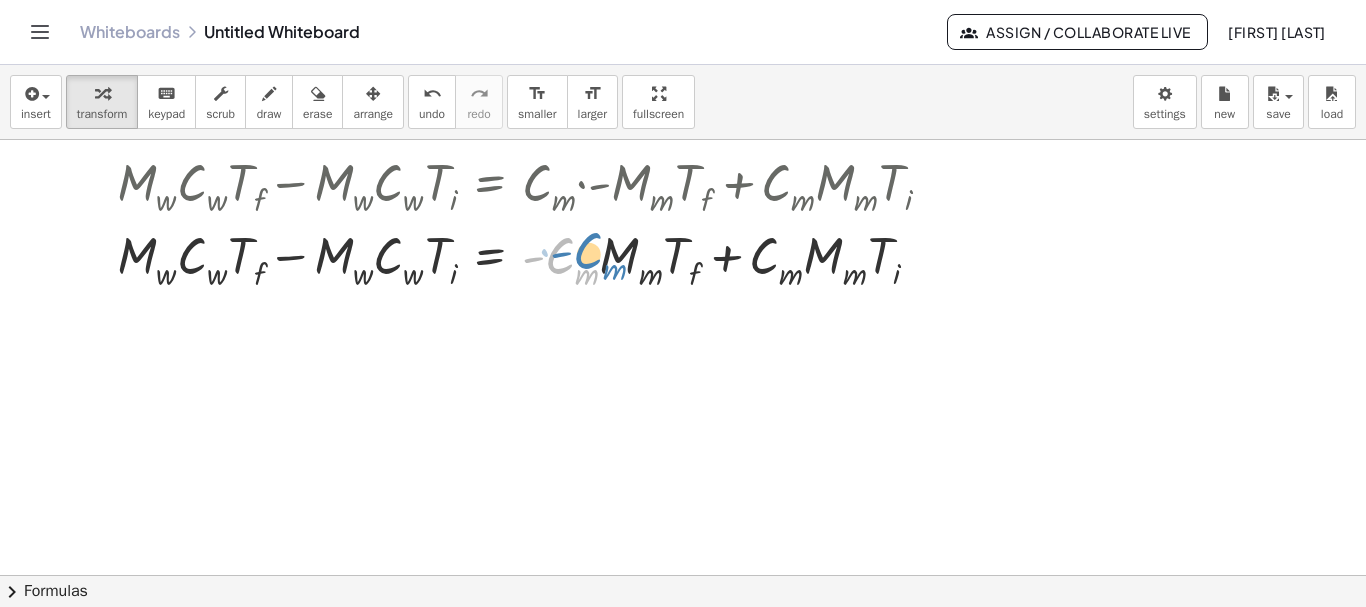 drag, startPoint x: 547, startPoint y: 269, endPoint x: 563, endPoint y: 268, distance: 16.03122 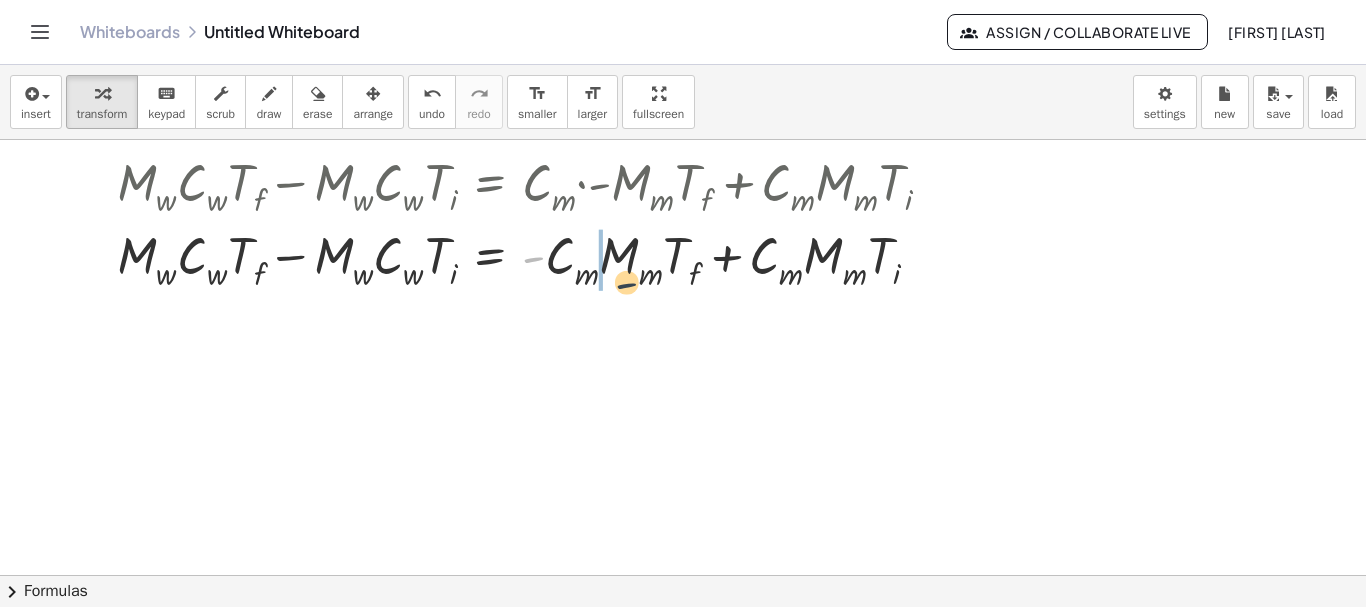 drag, startPoint x: 526, startPoint y: 231, endPoint x: 639, endPoint y: 264, distance: 117.72001 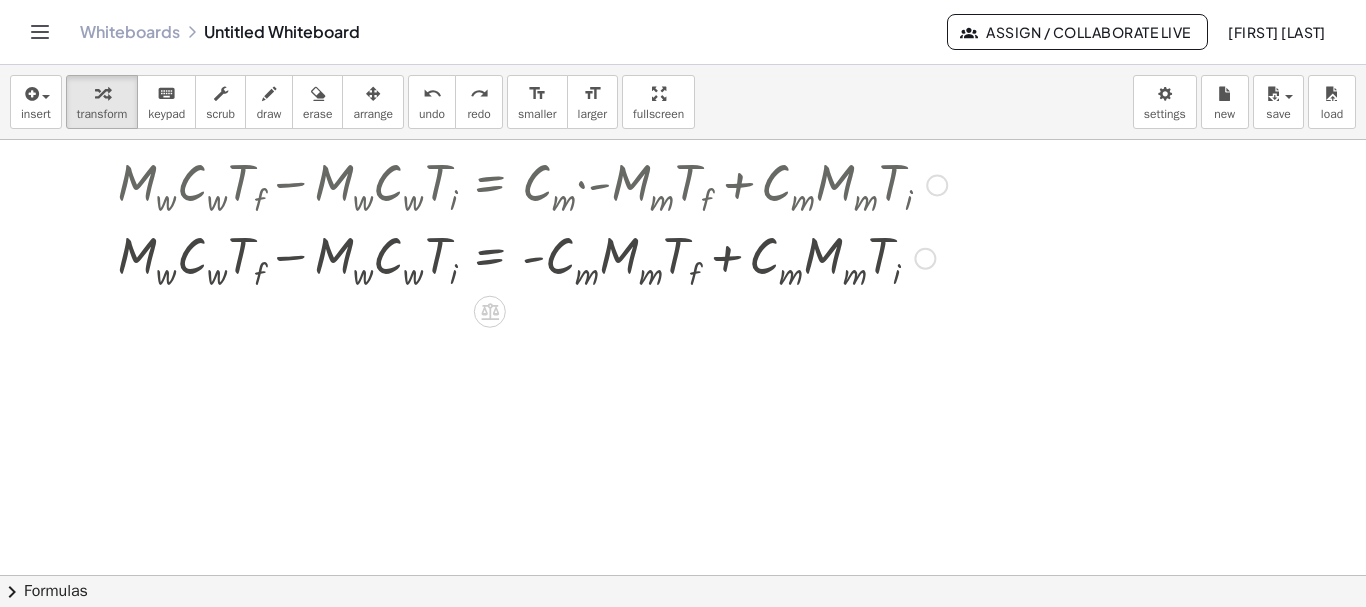 click at bounding box center (543, 256) 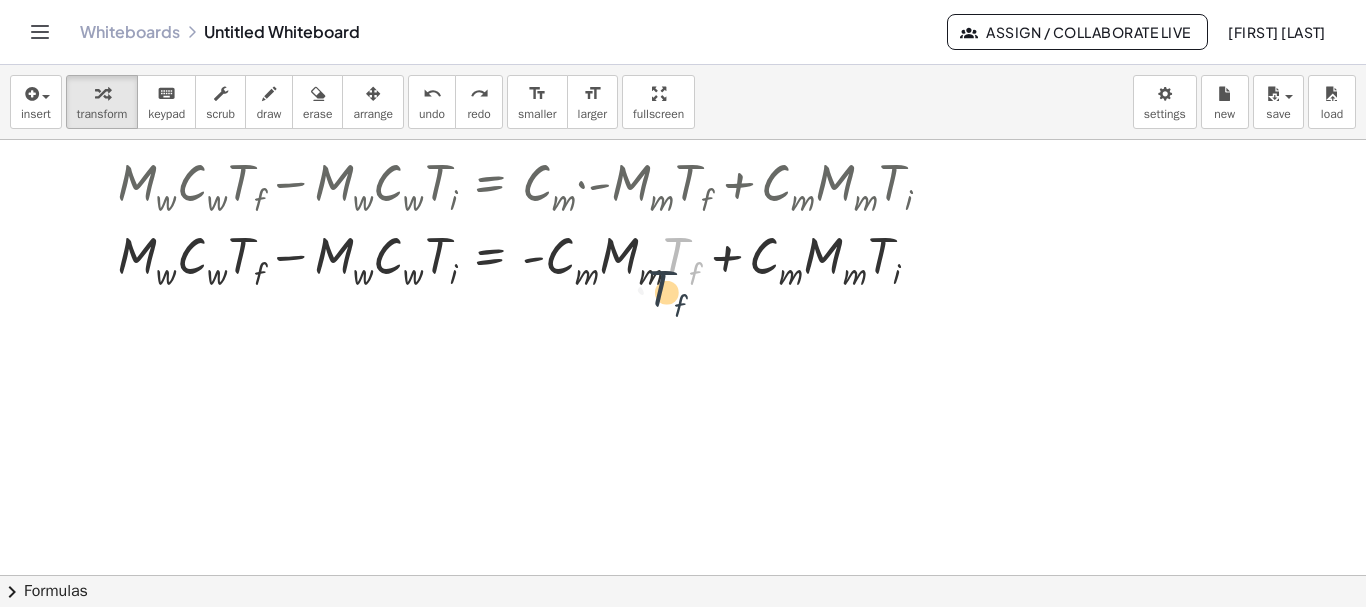 drag, startPoint x: 675, startPoint y: 256, endPoint x: 669, endPoint y: 267, distance: 12.529964 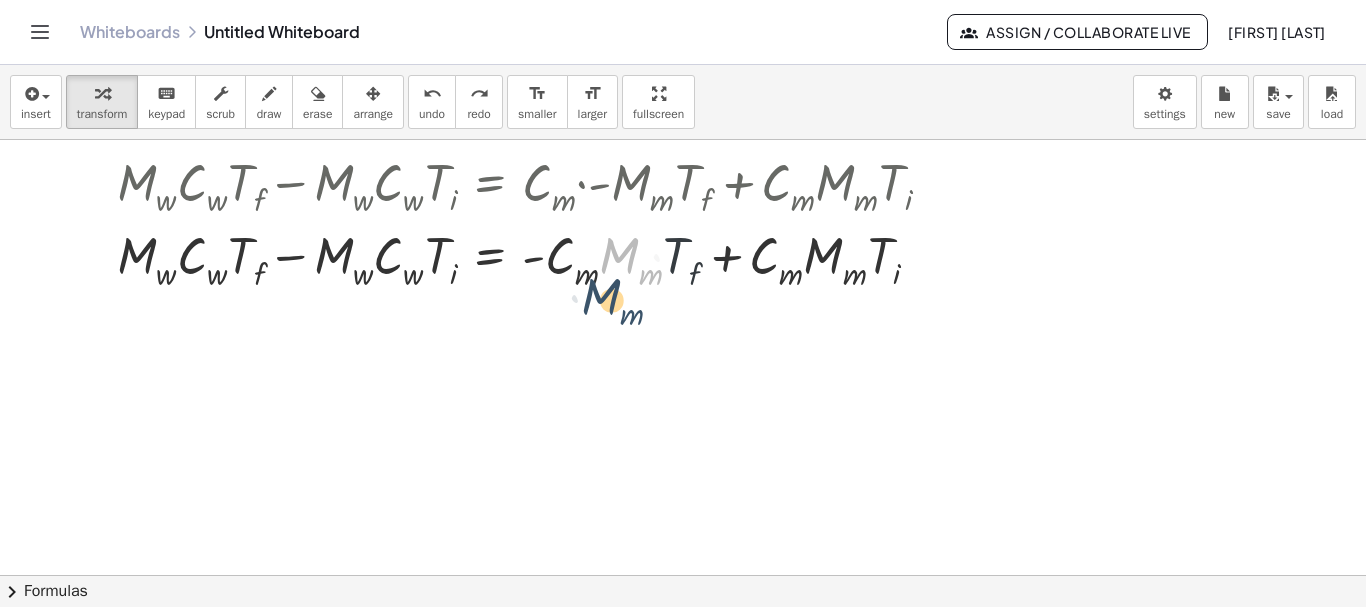 drag, startPoint x: 650, startPoint y: 275, endPoint x: 633, endPoint y: 301, distance: 31.06445 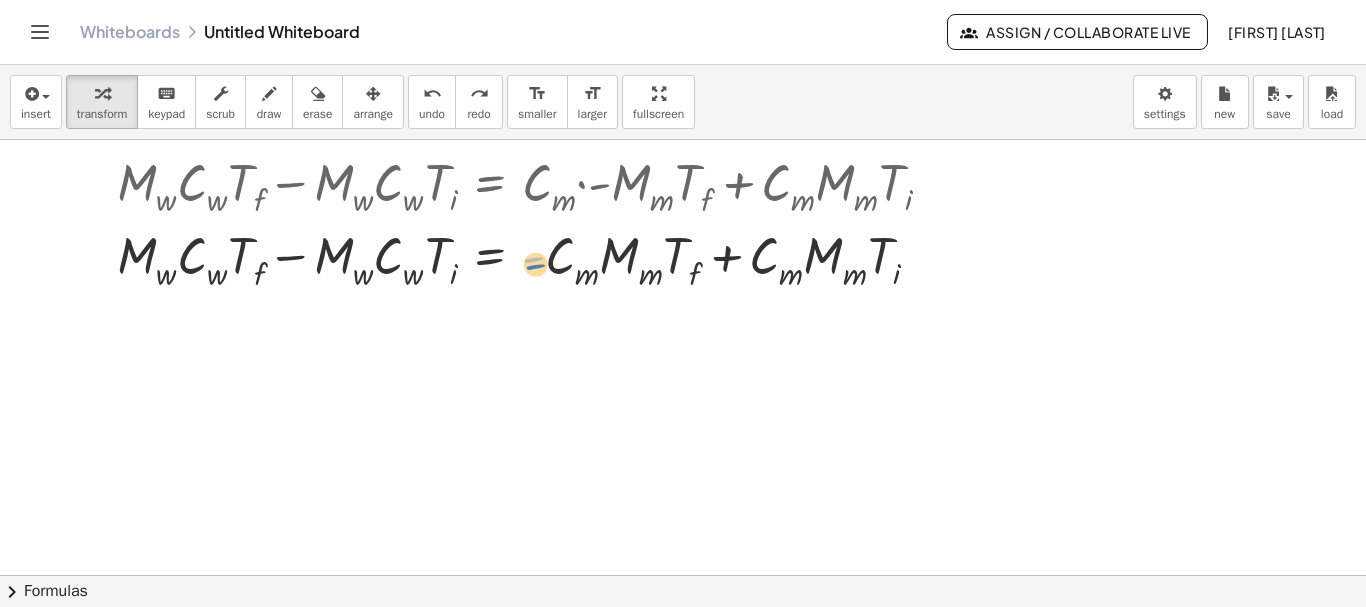 click at bounding box center (543, 256) 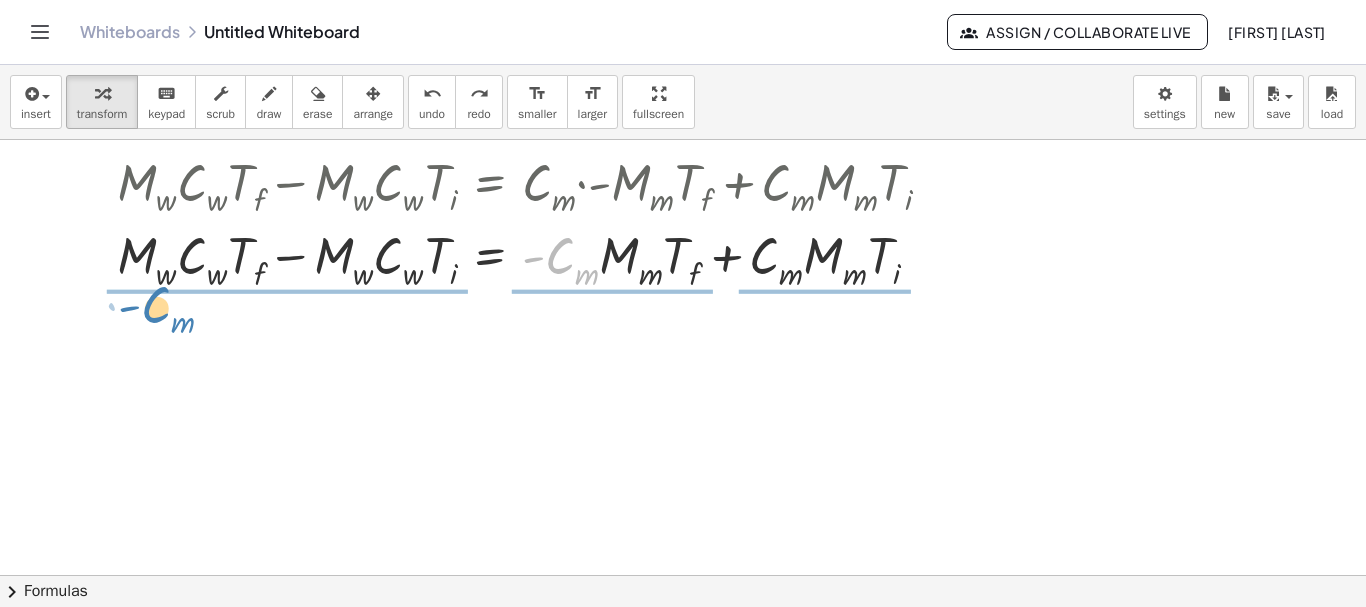 drag, startPoint x: 561, startPoint y: 238, endPoint x: 157, endPoint y: 287, distance: 406.9607 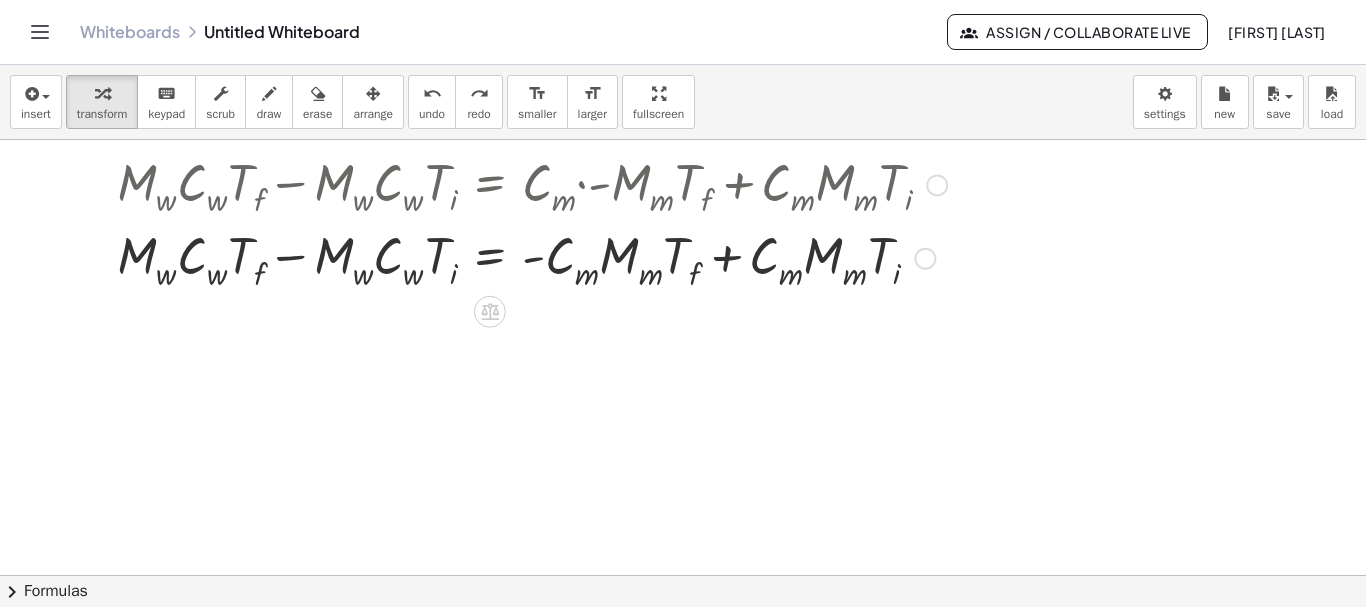 click at bounding box center (540, 256) 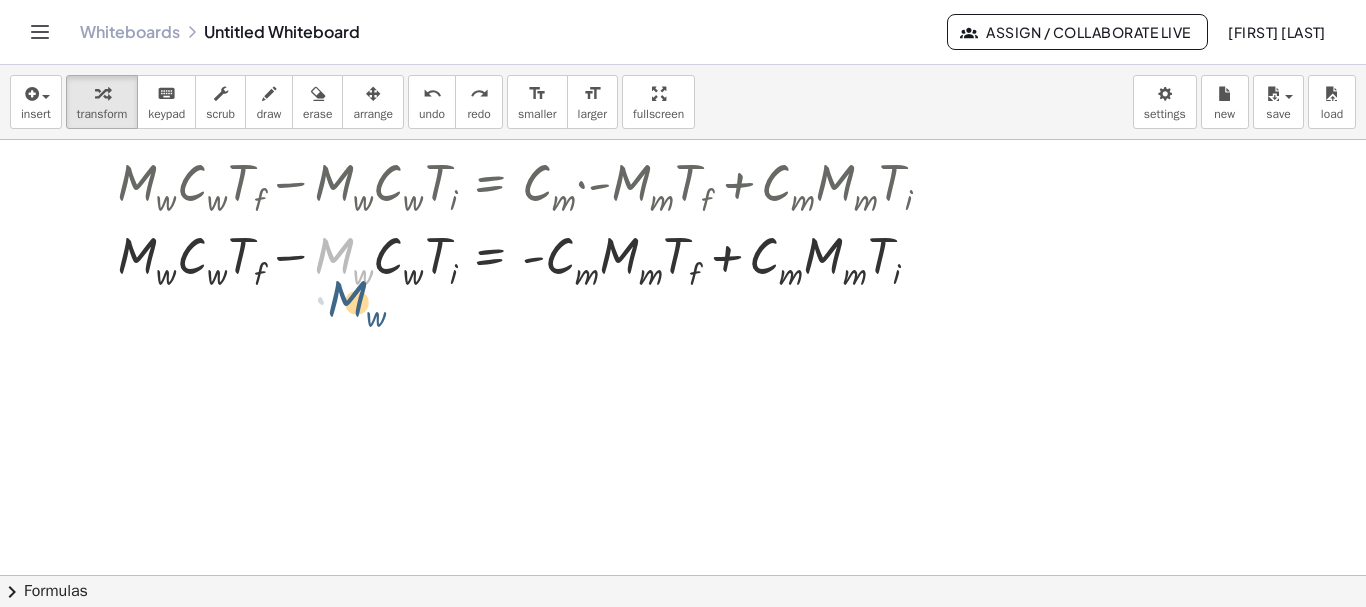 drag, startPoint x: 322, startPoint y: 259, endPoint x: 329, endPoint y: 277, distance: 19.313208 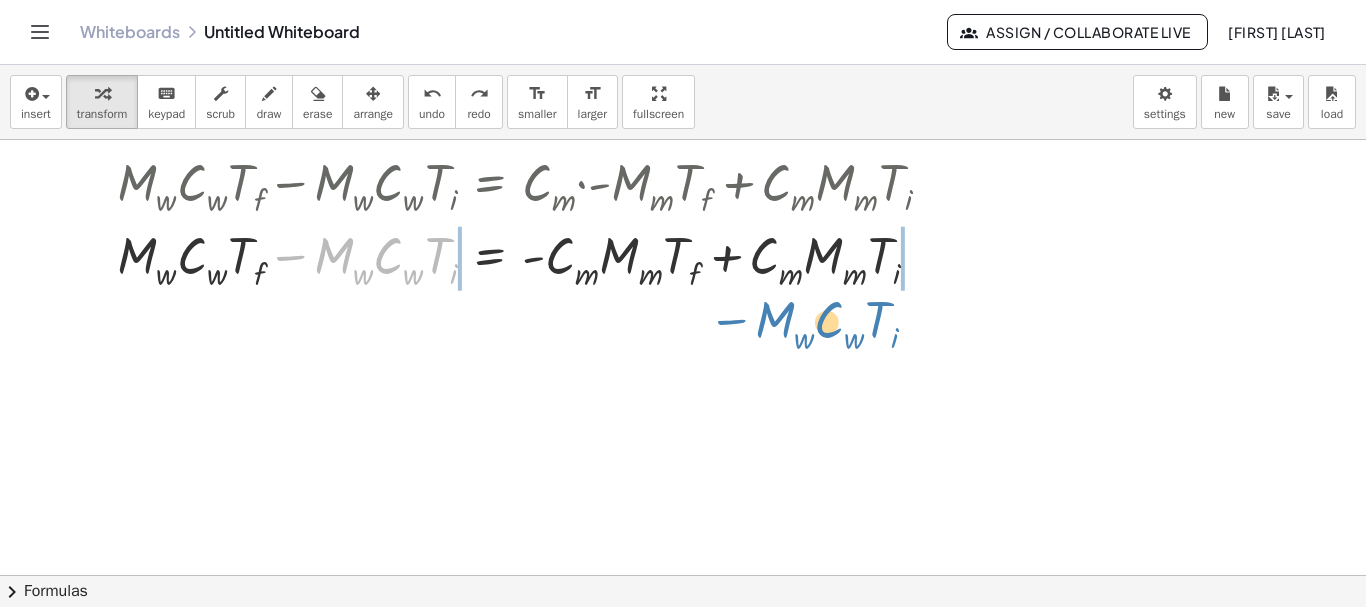 drag, startPoint x: 293, startPoint y: 253, endPoint x: 734, endPoint y: 317, distance: 445.61978 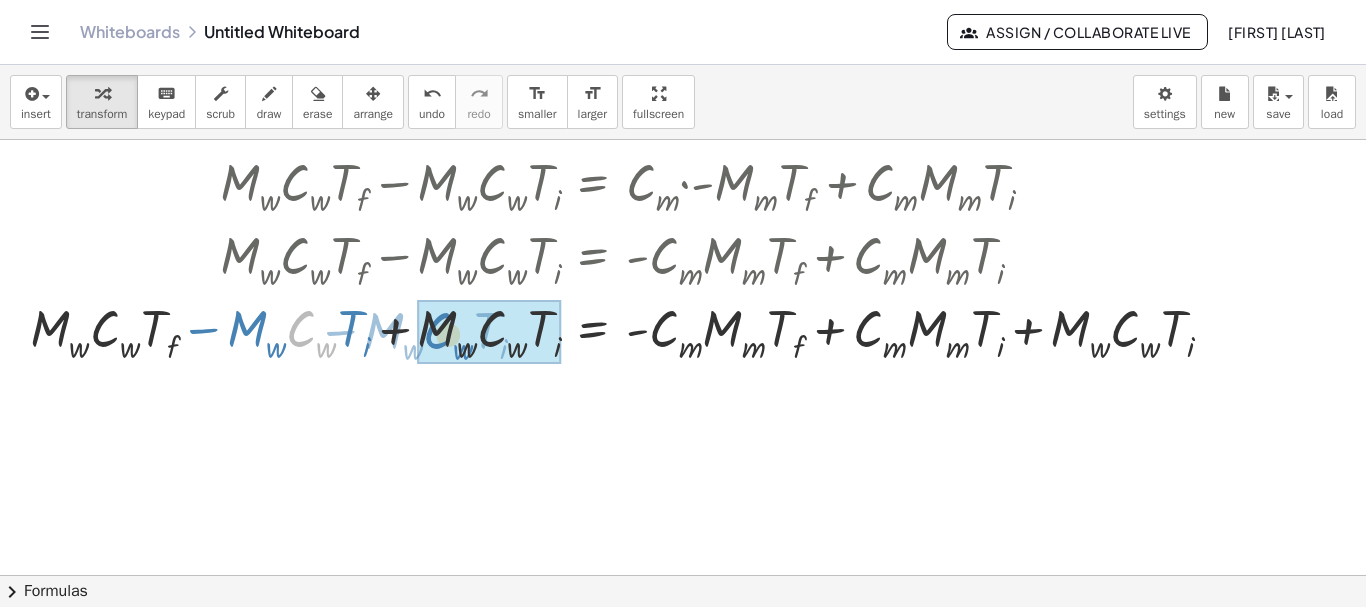 drag, startPoint x: 333, startPoint y: 339, endPoint x: 470, endPoint y: 341, distance: 137.0146 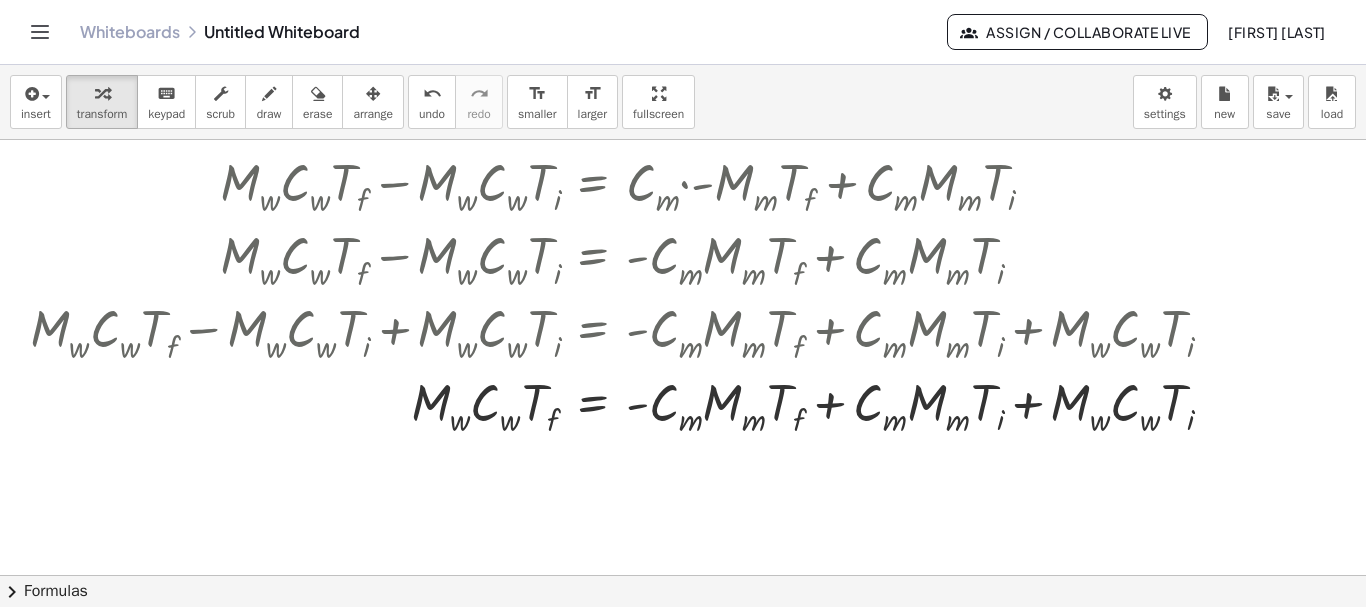 click at bounding box center (683, 375) 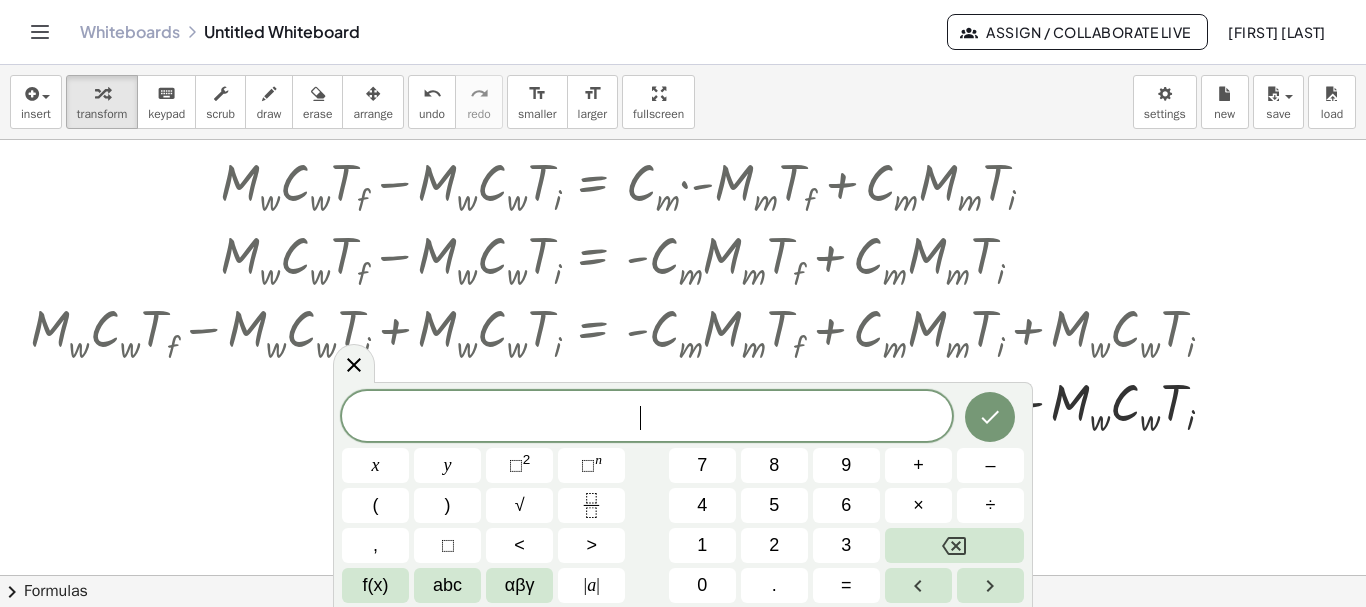 click at bounding box center [683, 375] 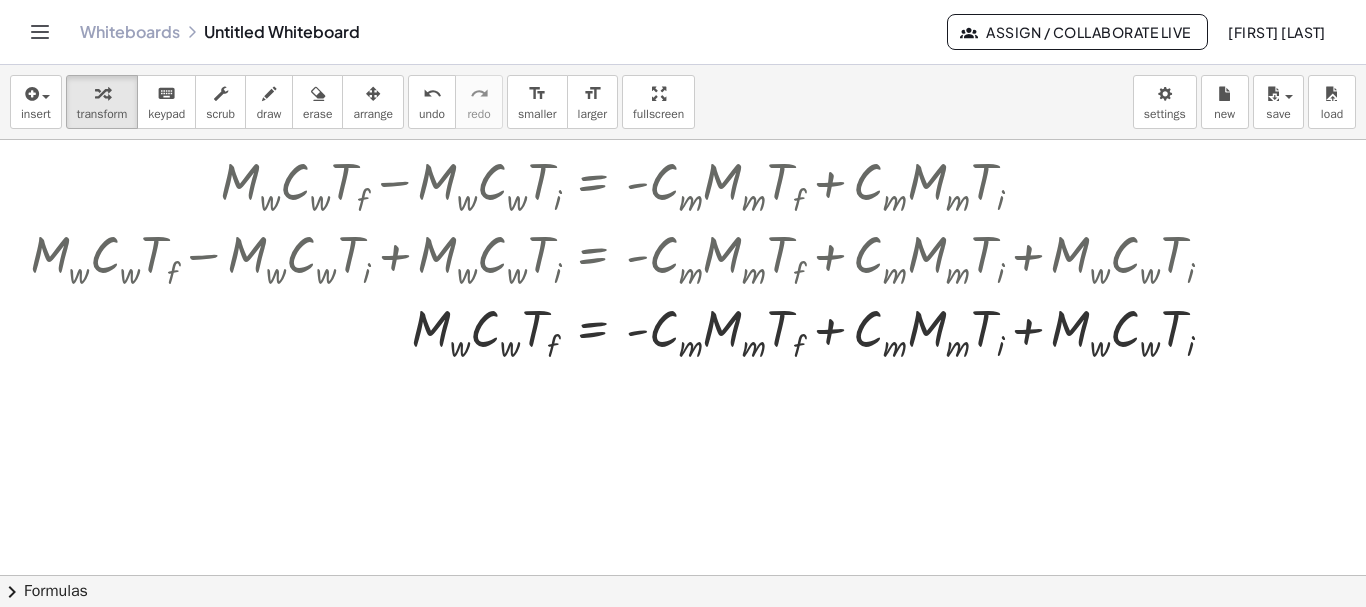 scroll, scrollTop: 400, scrollLeft: 0, axis: vertical 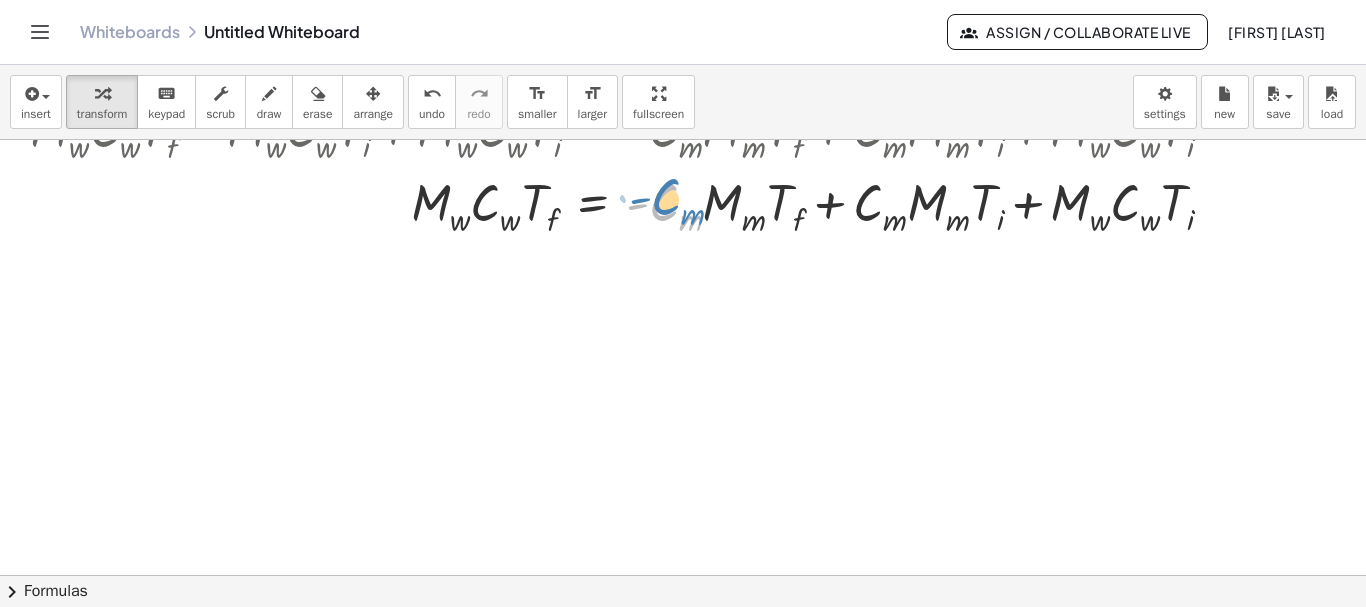 drag, startPoint x: 656, startPoint y: 227, endPoint x: 659, endPoint y: 217, distance: 10.440307 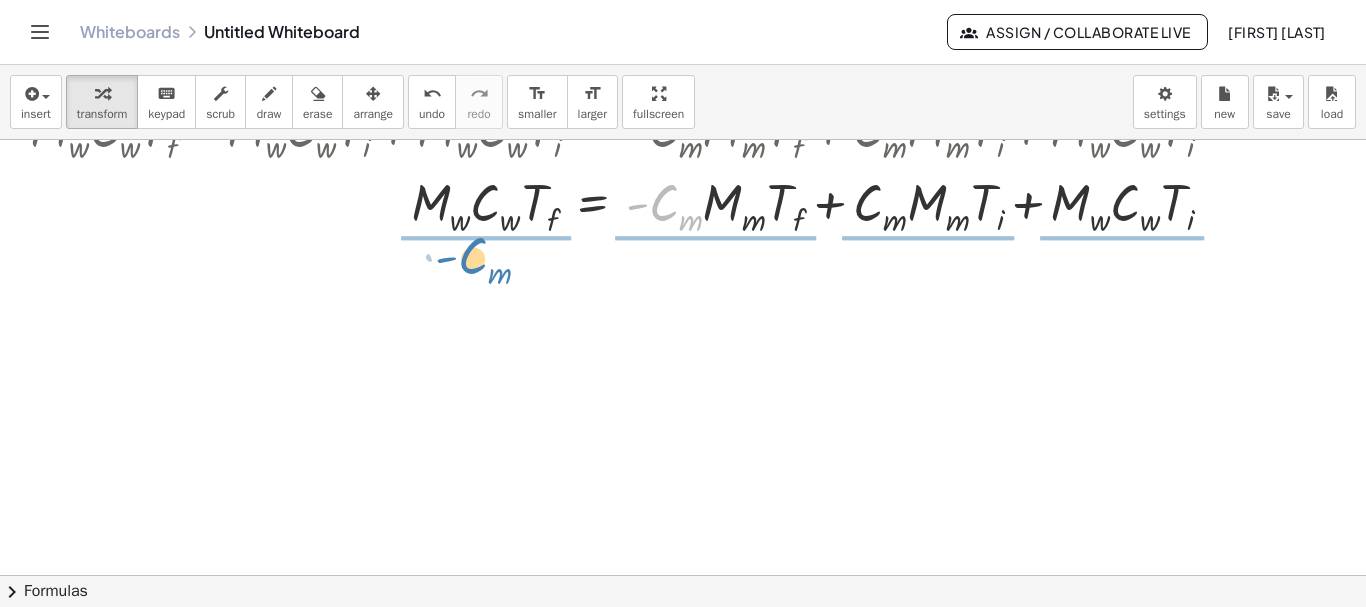 drag, startPoint x: 634, startPoint y: 208, endPoint x: 443, endPoint y: 261, distance: 198.21706 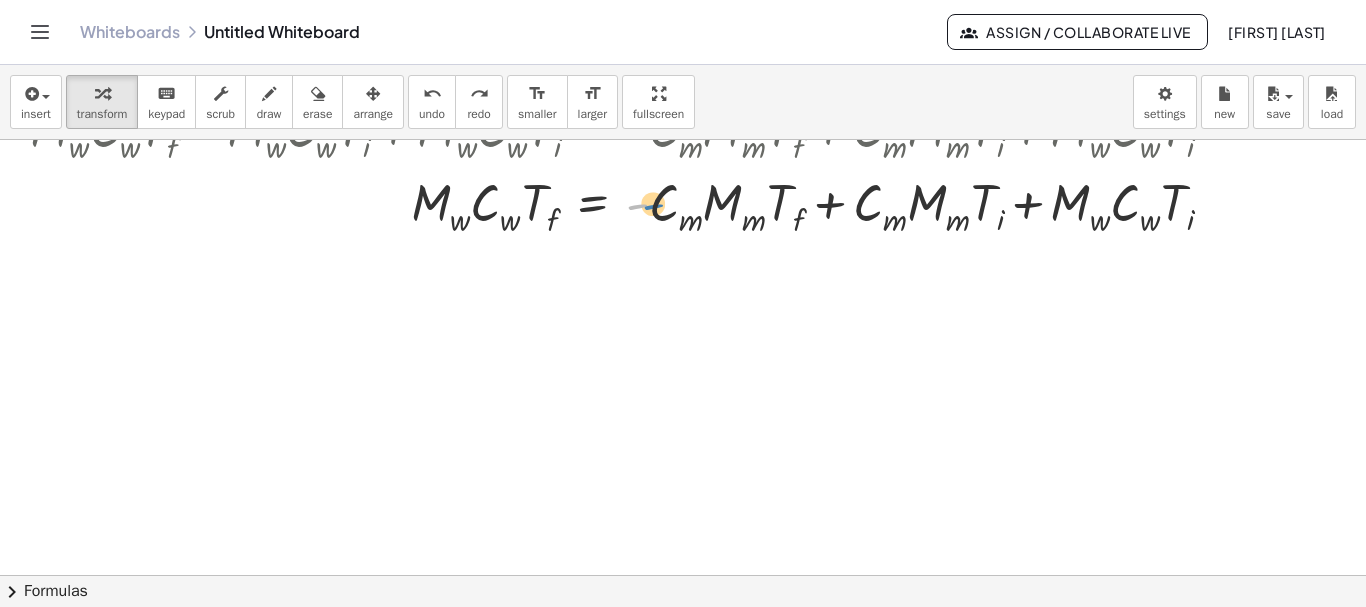 drag, startPoint x: 639, startPoint y: 203, endPoint x: 657, endPoint y: 201, distance: 18.110771 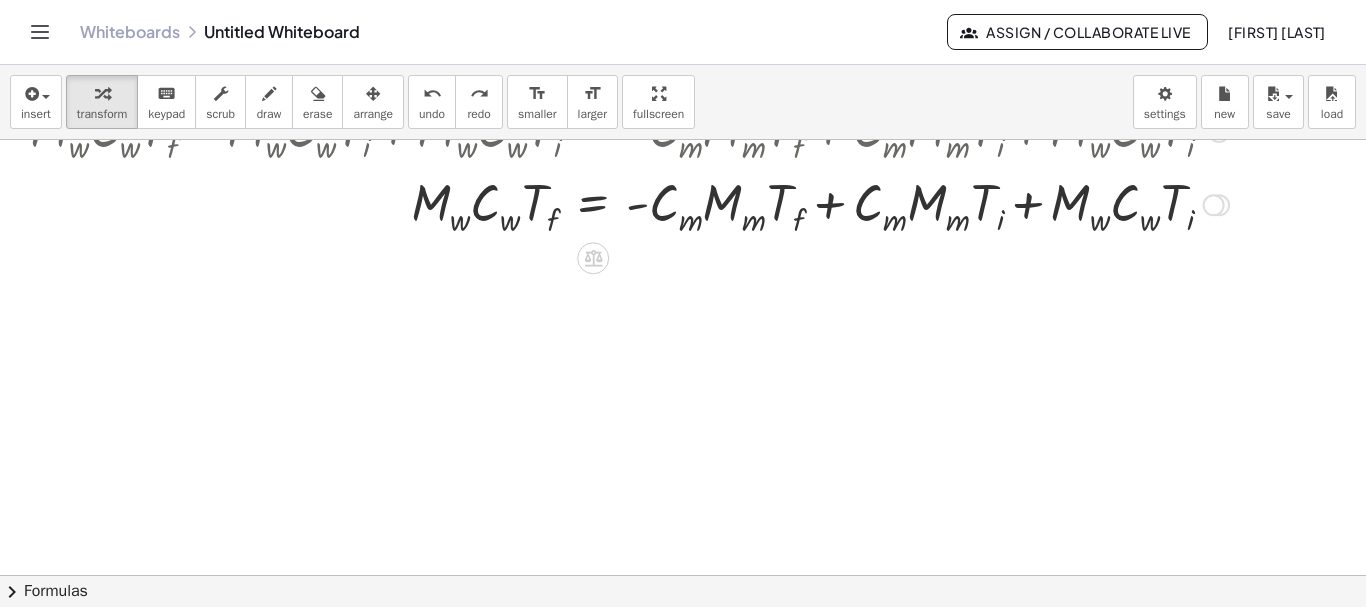 click at bounding box center (654, 203) 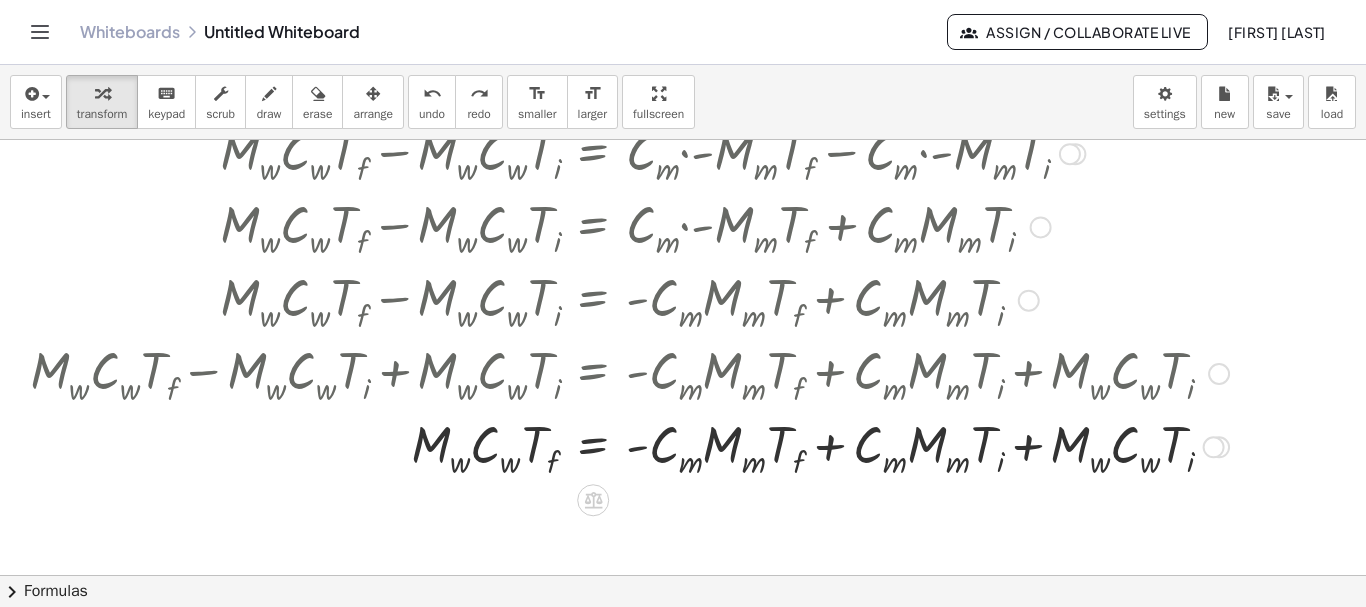 scroll, scrollTop: 300, scrollLeft: 0, axis: vertical 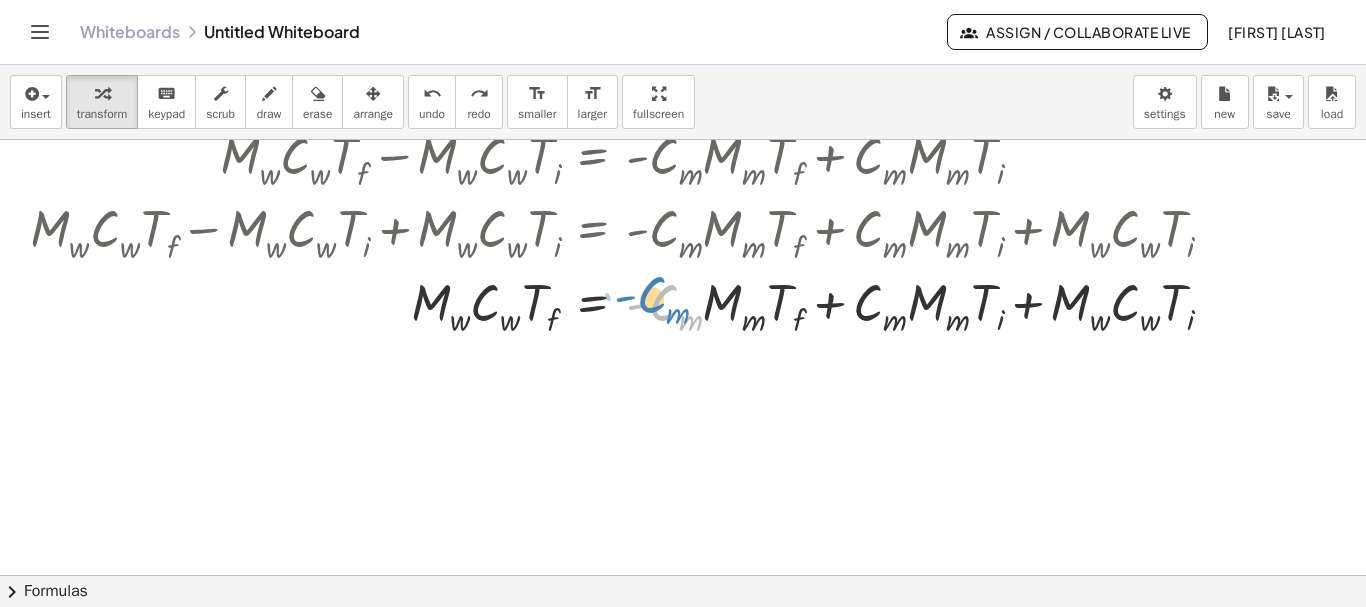 drag, startPoint x: 638, startPoint y: 310, endPoint x: 621, endPoint y: 305, distance: 17.720045 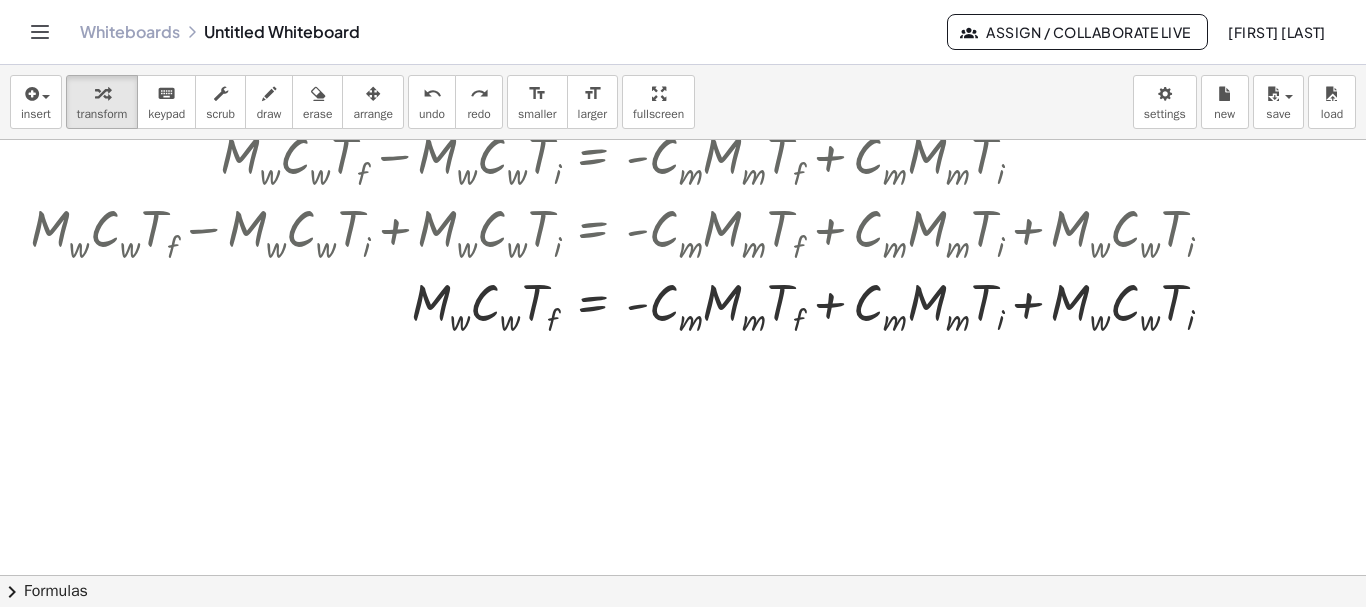 click at bounding box center (683, 275) 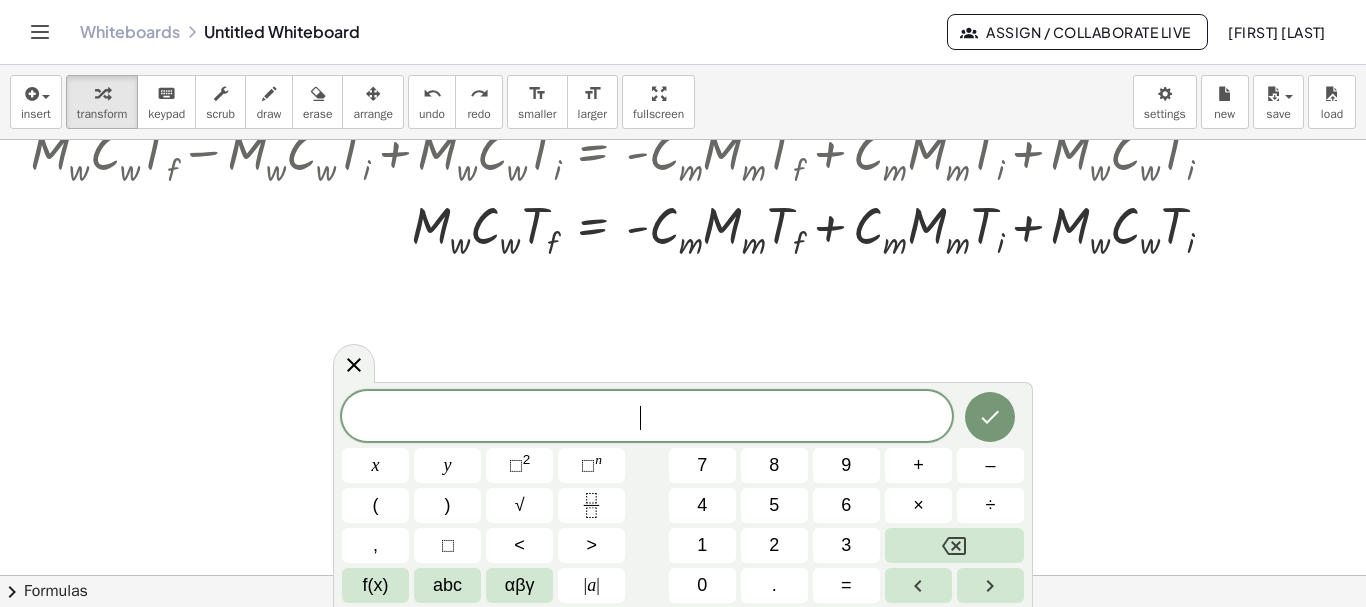 scroll, scrollTop: 435, scrollLeft: 0, axis: vertical 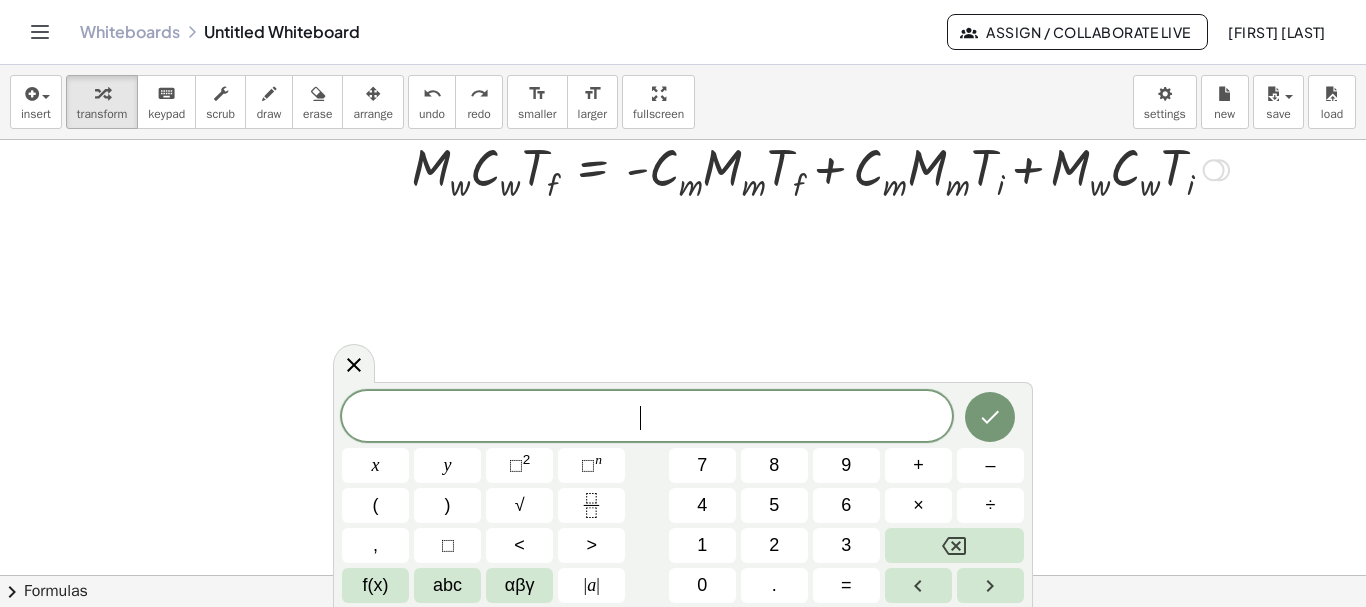 click at bounding box center (654, 168) 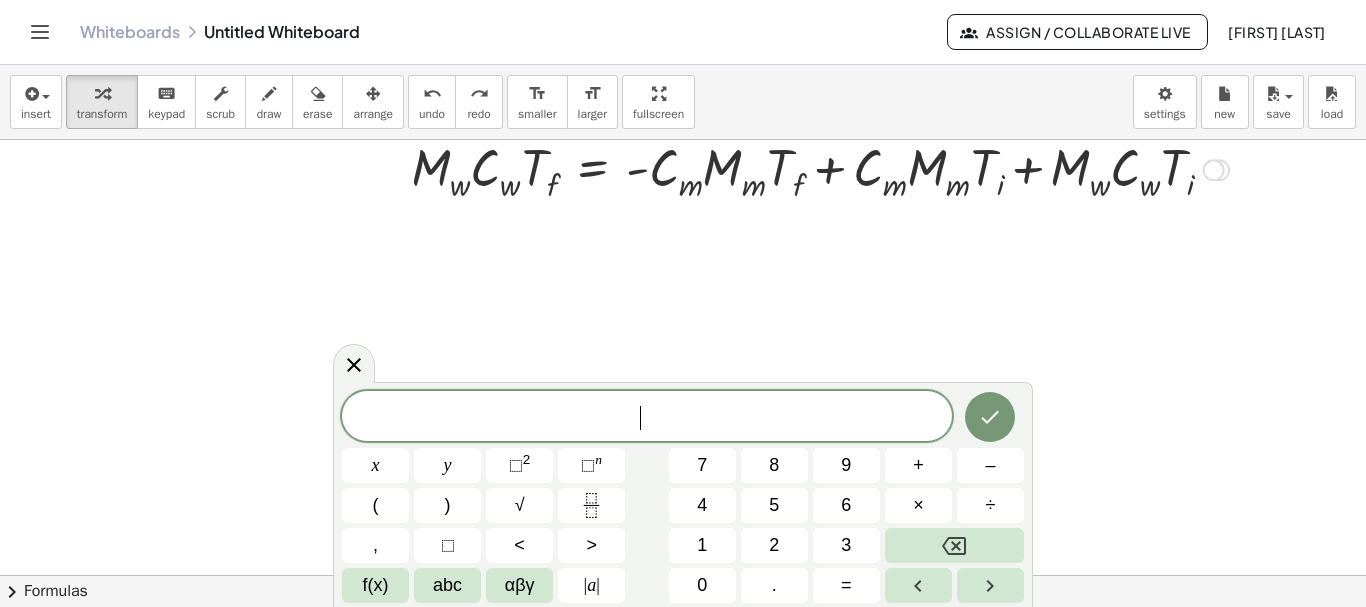 click at bounding box center (654, 168) 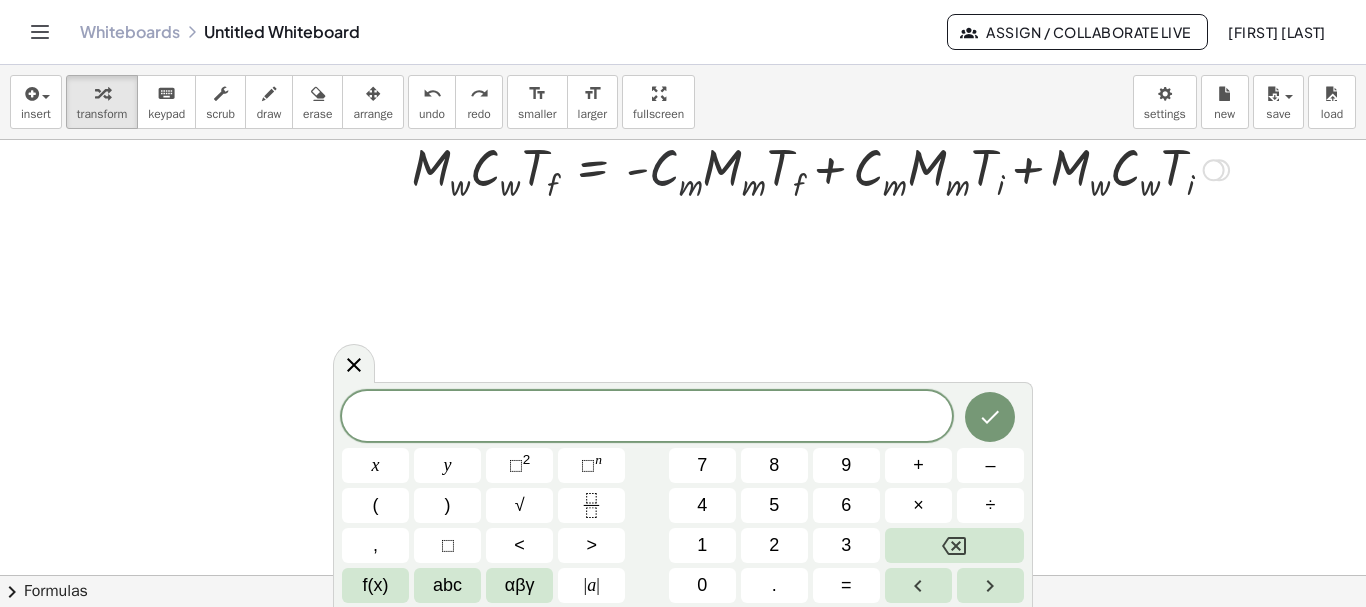 click at bounding box center [654, 168] 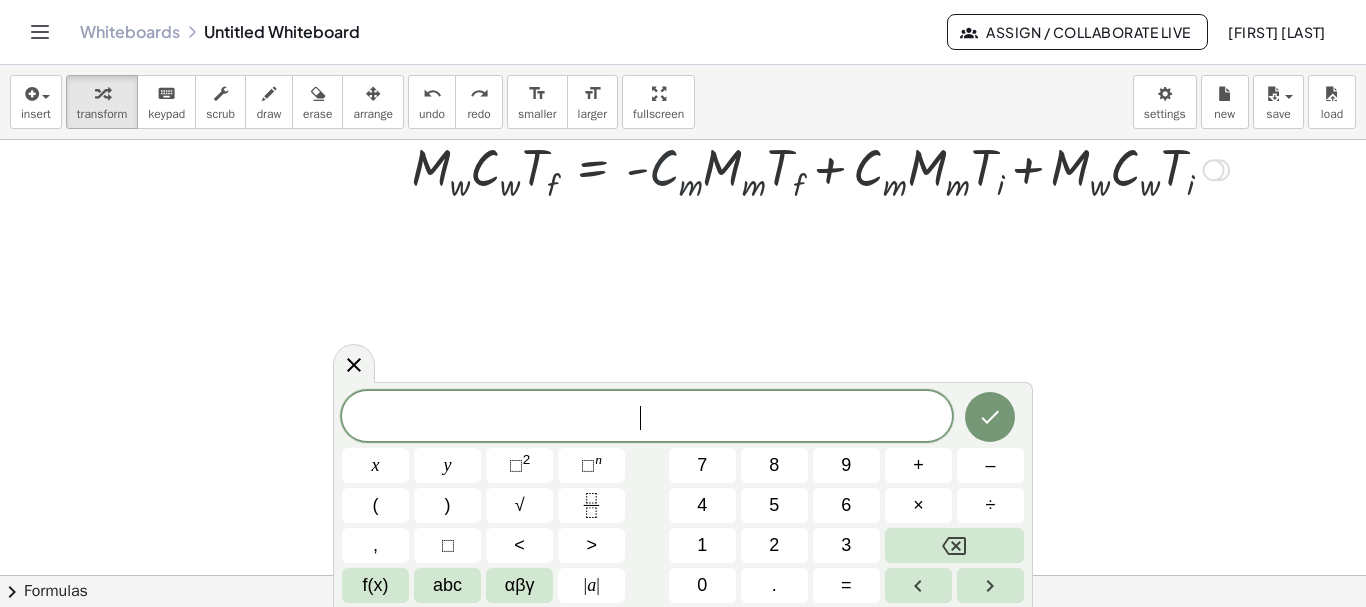 click at bounding box center (654, 168) 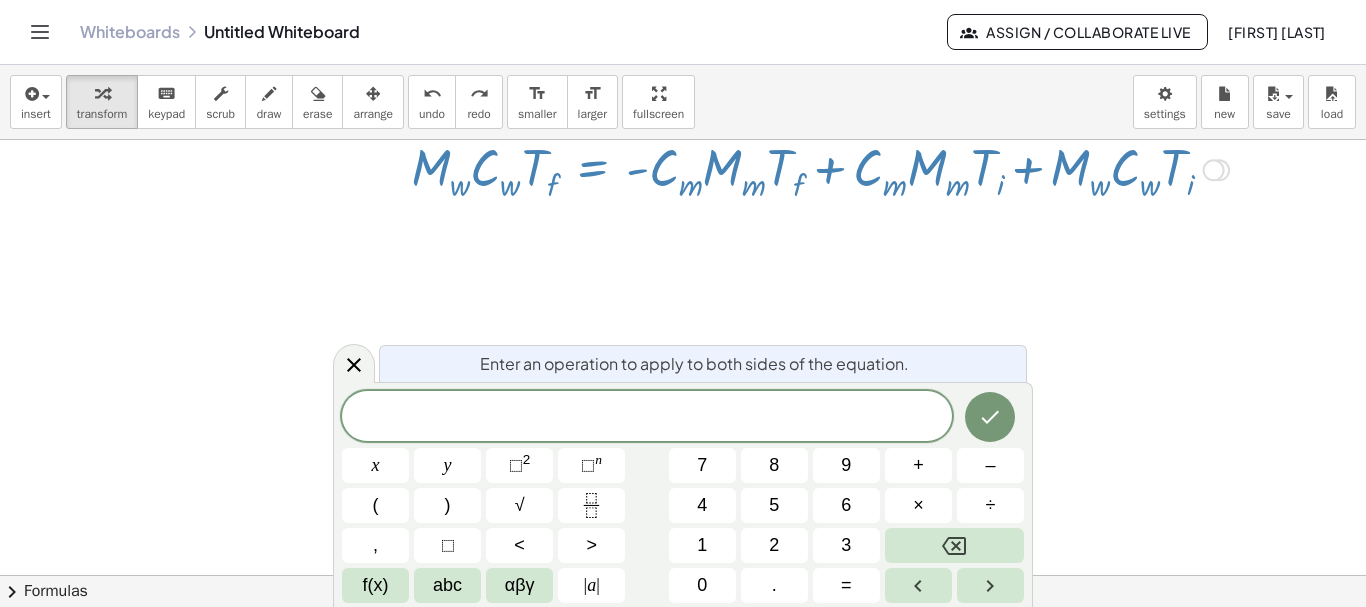 click 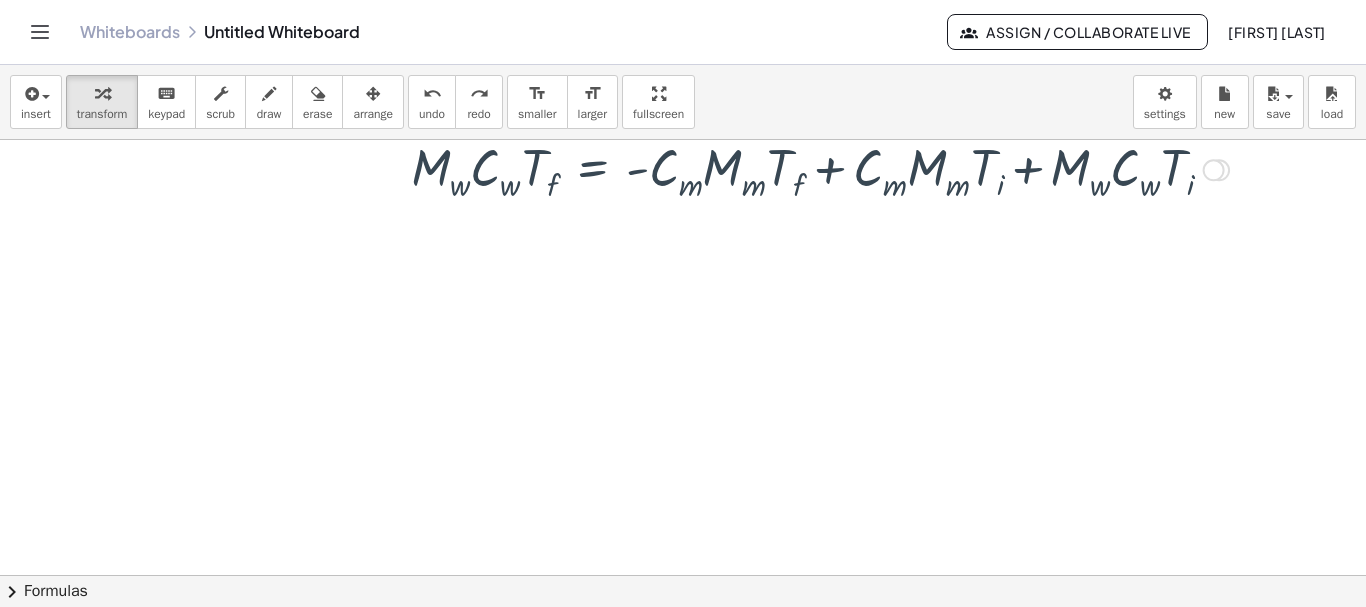 click at bounding box center [654, 168] 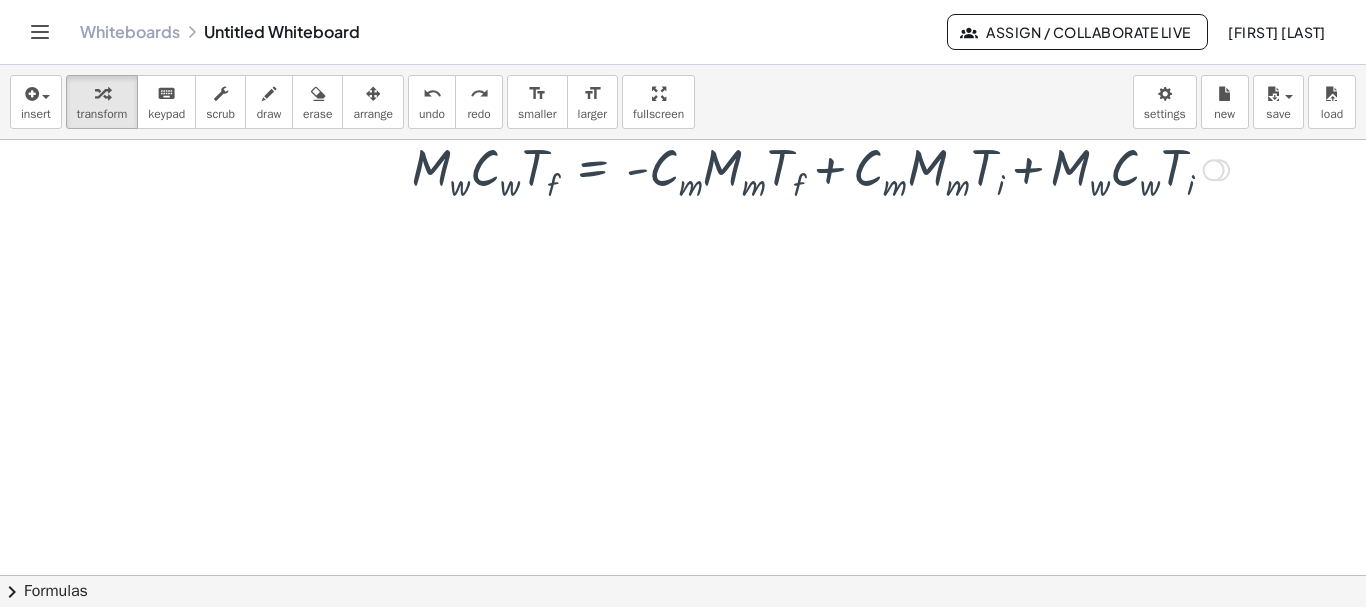 click at bounding box center [654, 168] 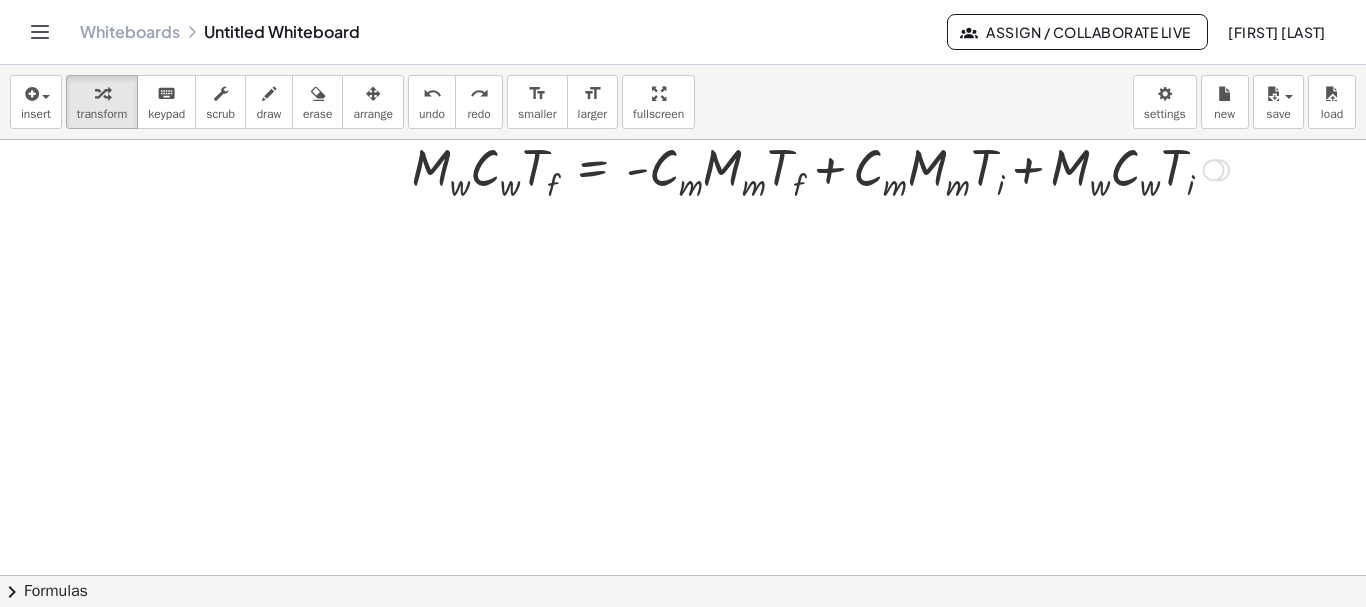 drag, startPoint x: 654, startPoint y: 175, endPoint x: 638, endPoint y: 184, distance: 18.35756 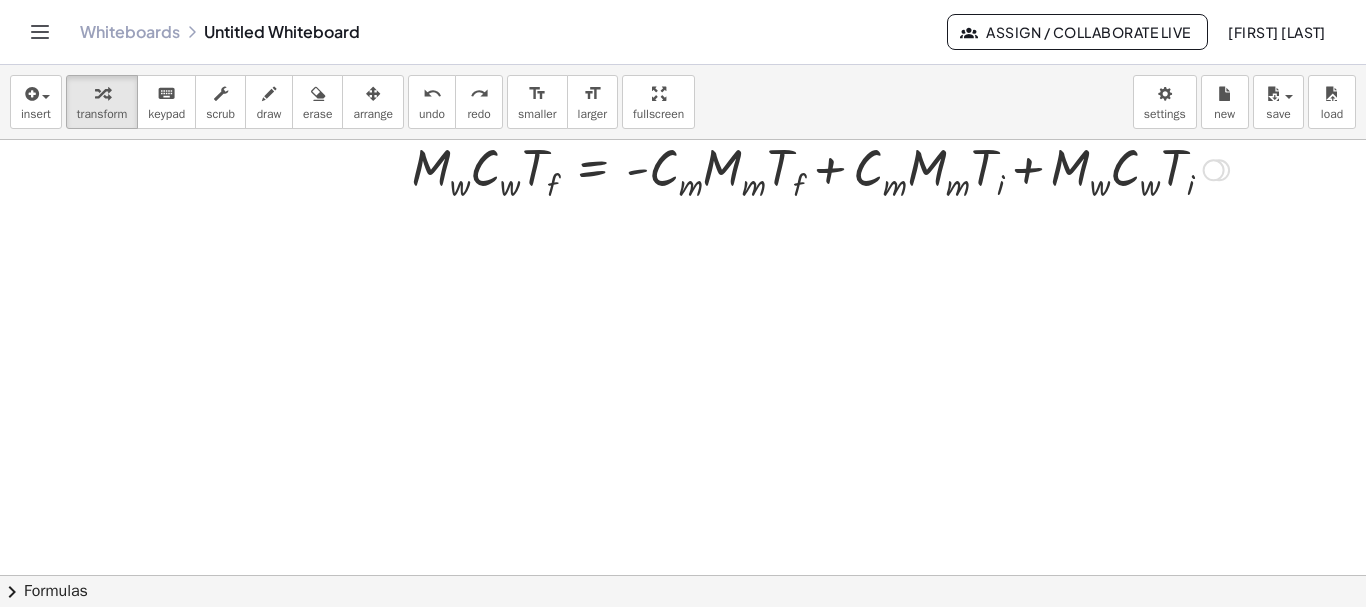 click at bounding box center [654, 168] 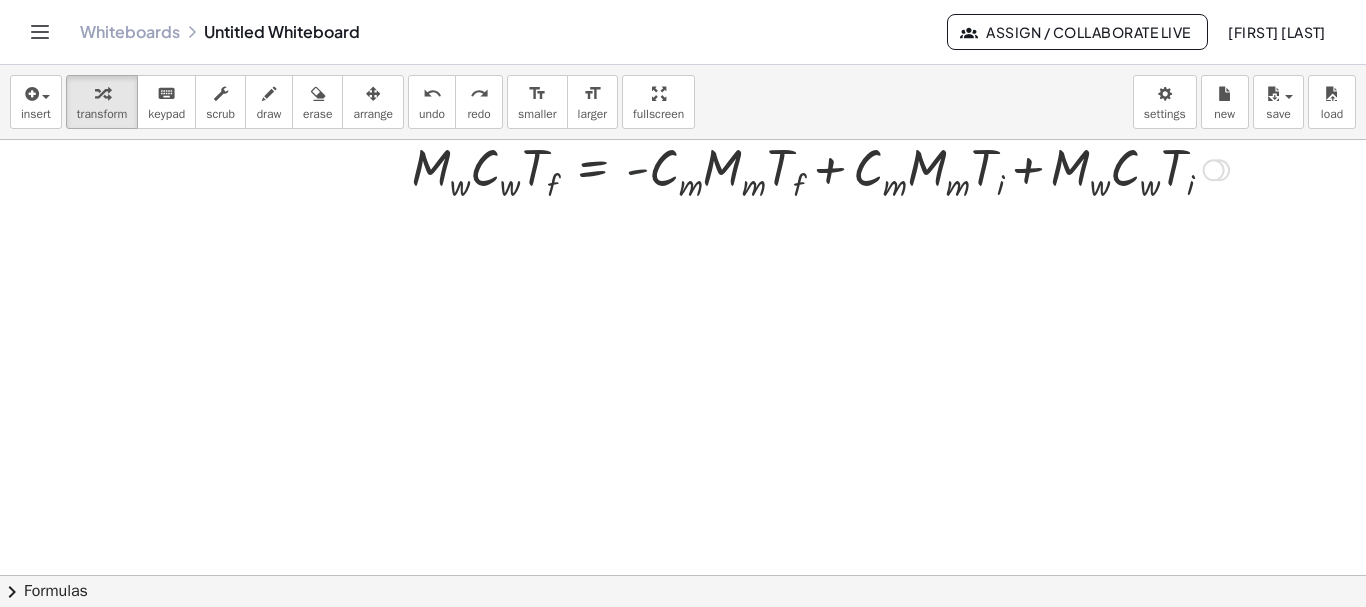 click at bounding box center [654, 168] 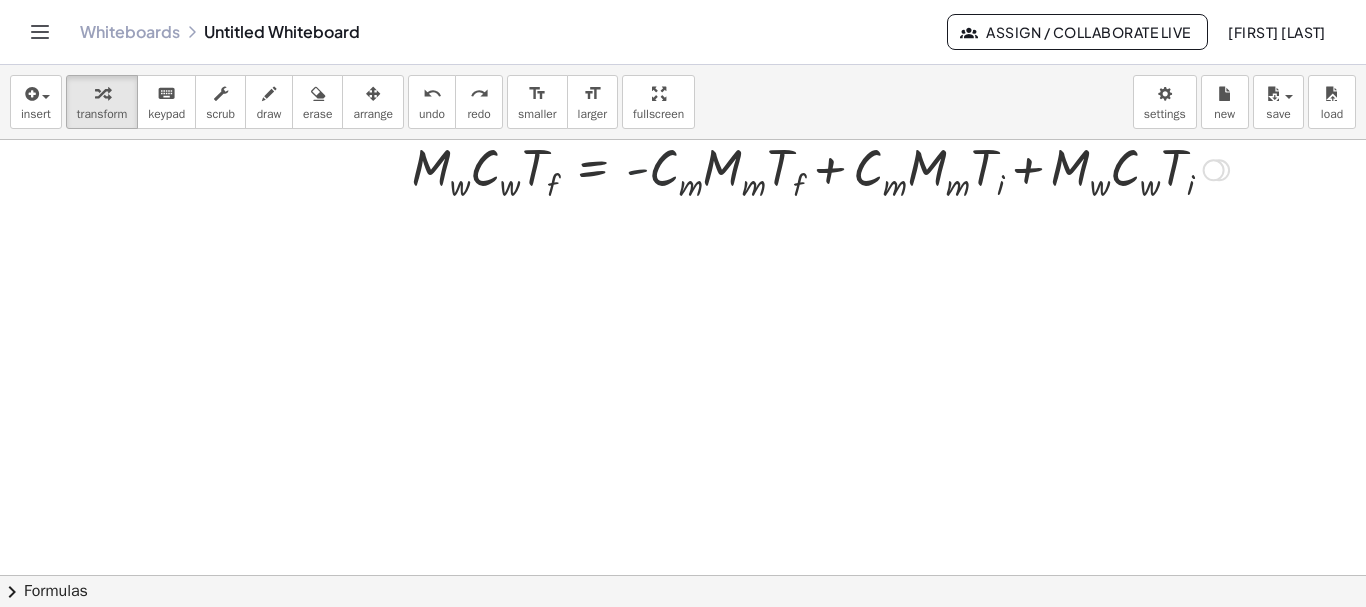 click at bounding box center (654, 168) 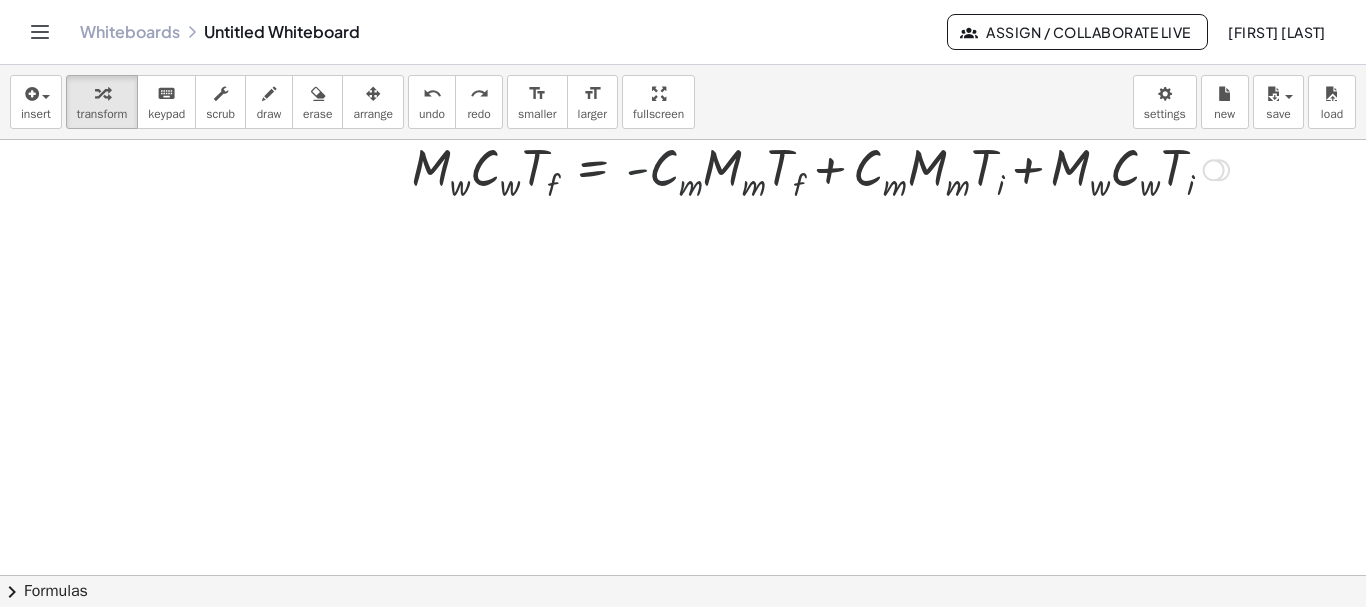 click at bounding box center (654, 168) 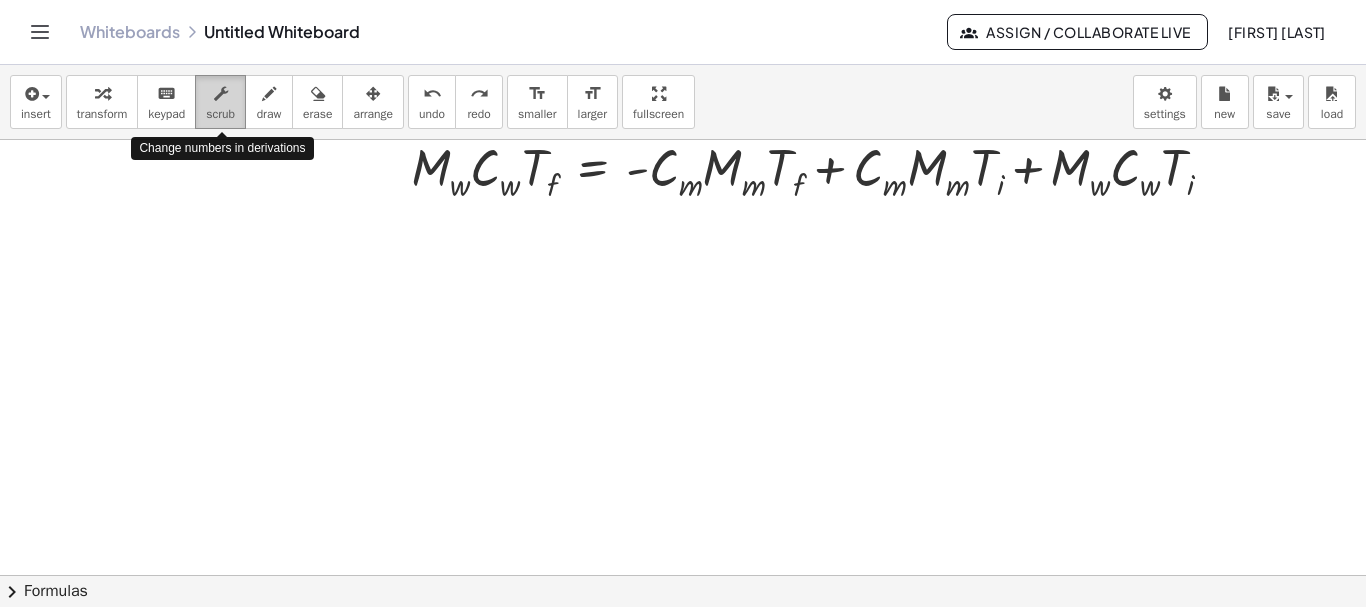 click on "scrub" at bounding box center [220, 102] 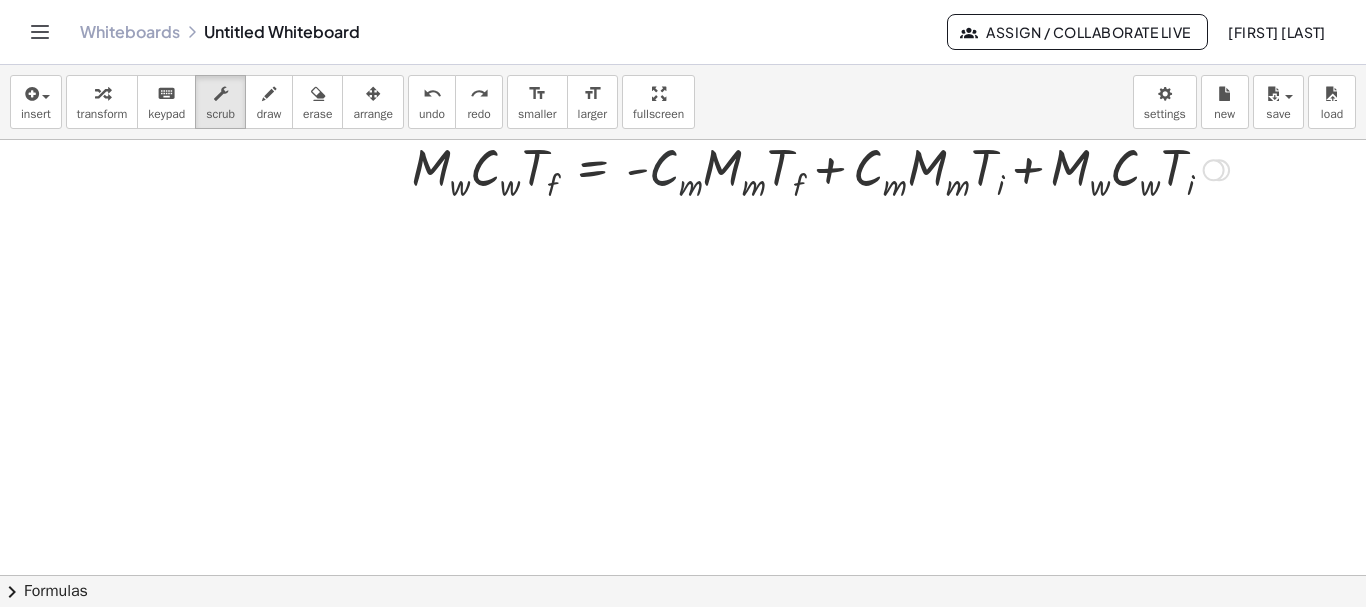 click at bounding box center (654, 168) 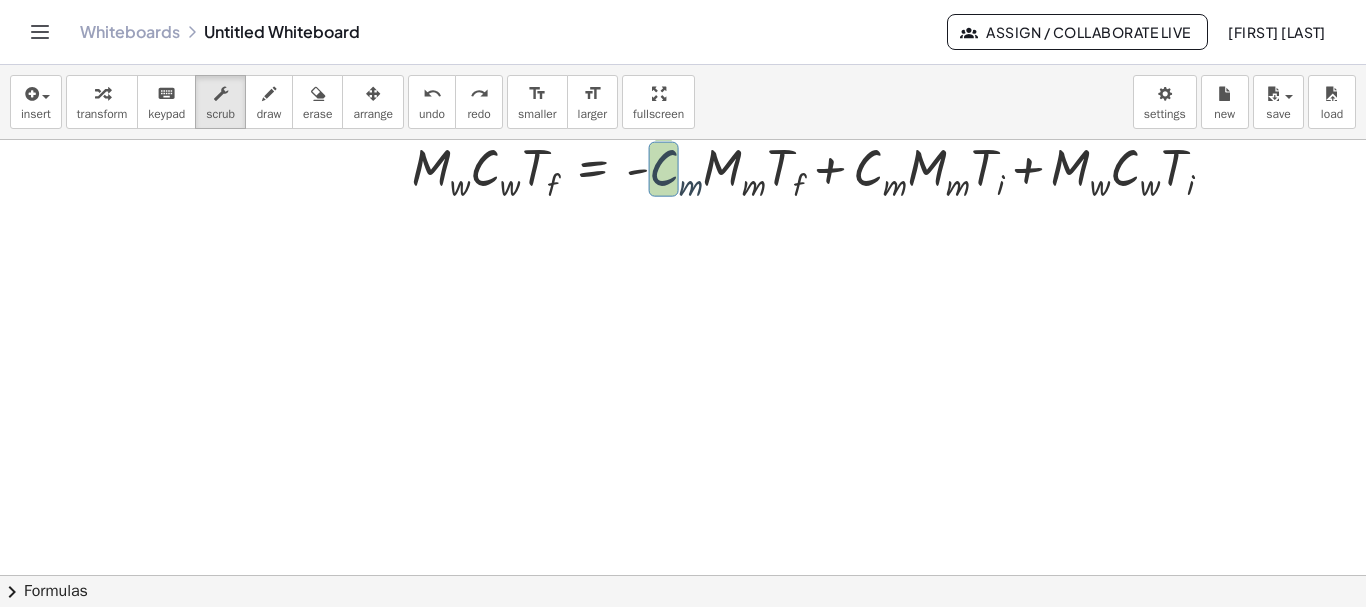 drag, startPoint x: 650, startPoint y: 149, endPoint x: 649, endPoint y: 189, distance: 40.012497 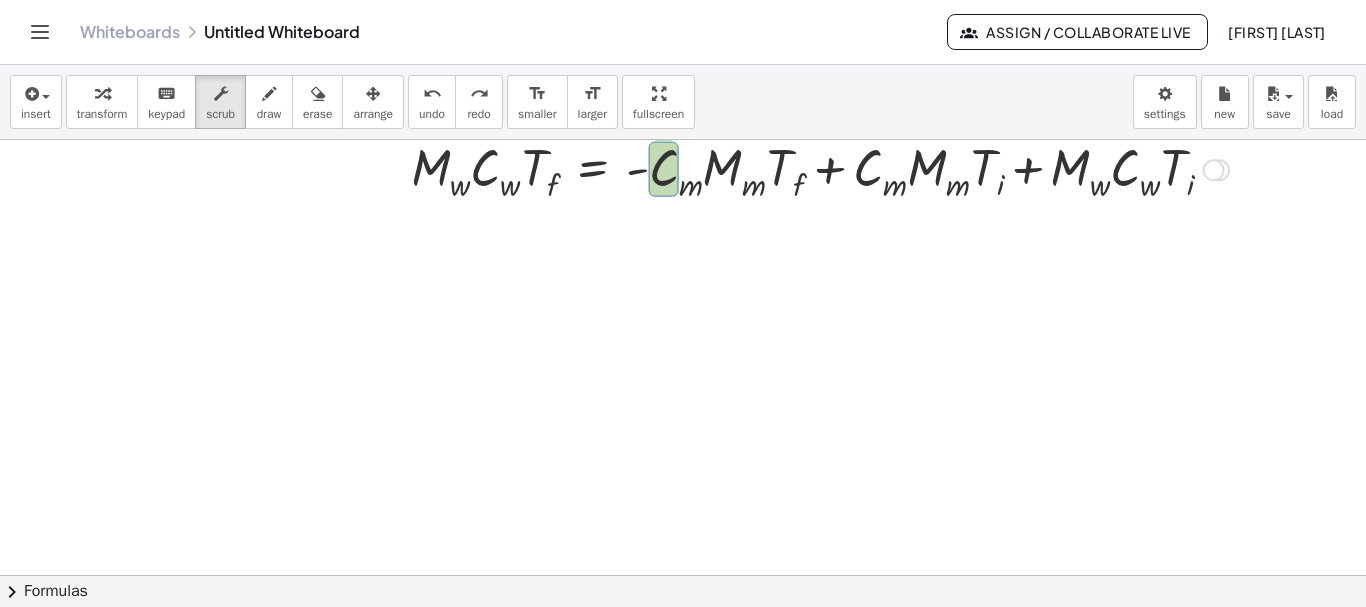 click at bounding box center [654, 168] 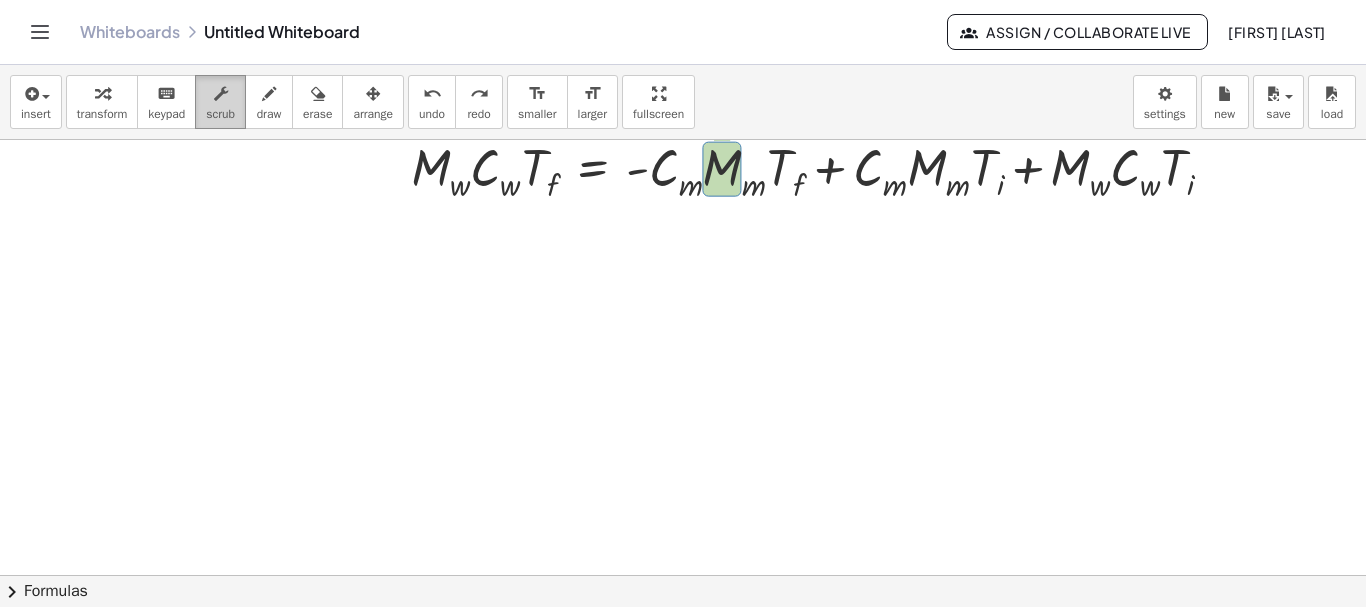 click at bounding box center (221, 94) 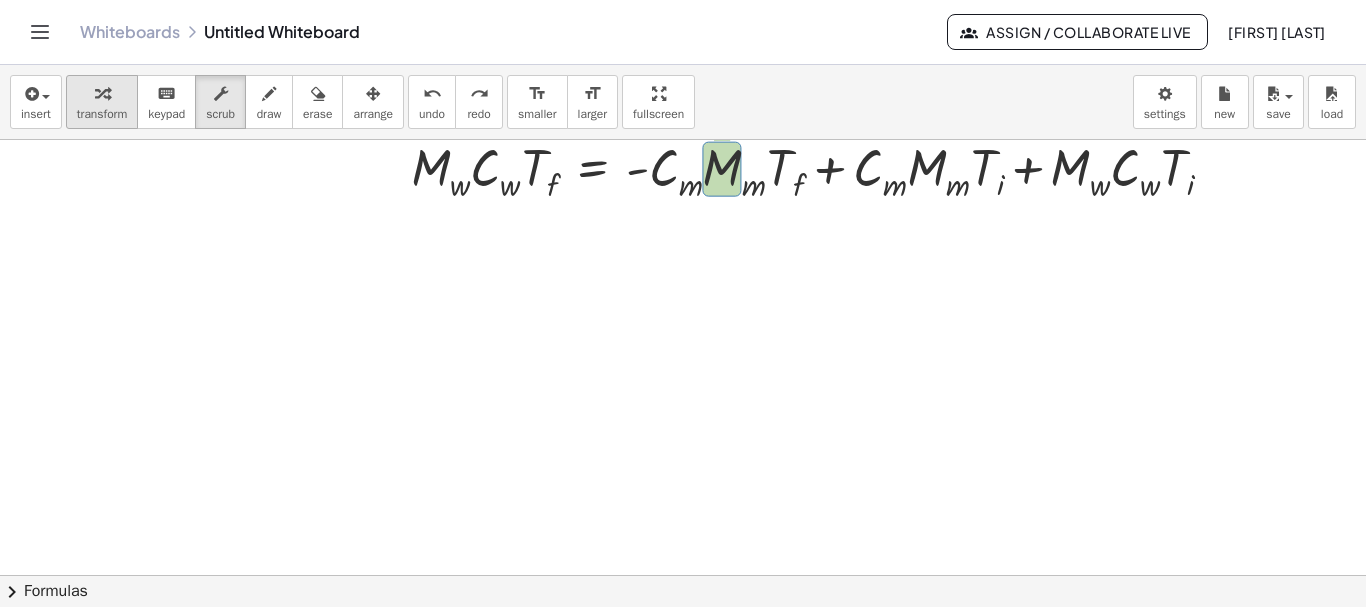 click on "transform" at bounding box center [102, 114] 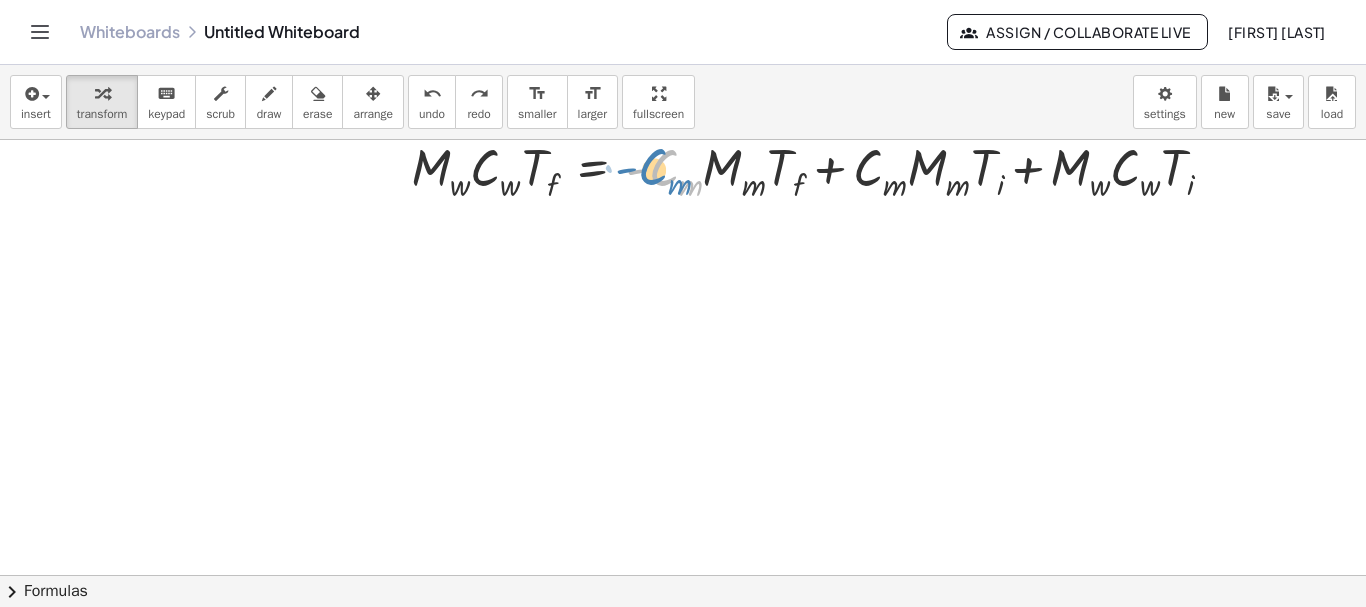 click at bounding box center [654, 168] 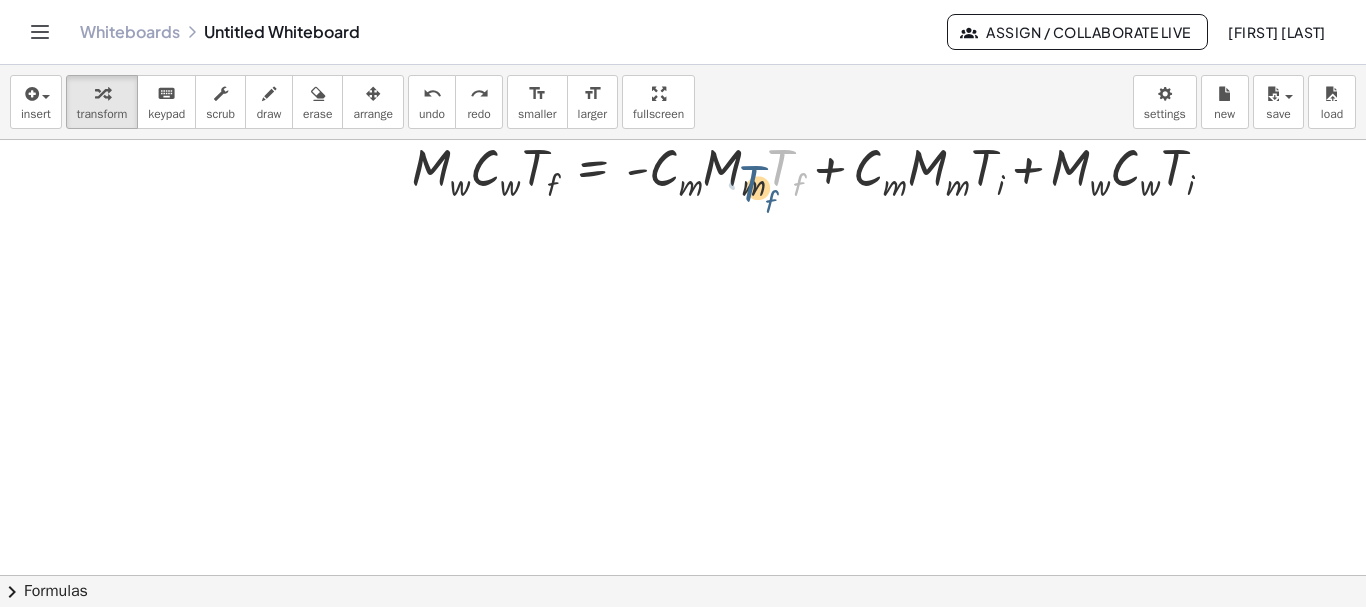 drag, startPoint x: 783, startPoint y: 166, endPoint x: 756, endPoint y: 182, distance: 31.38471 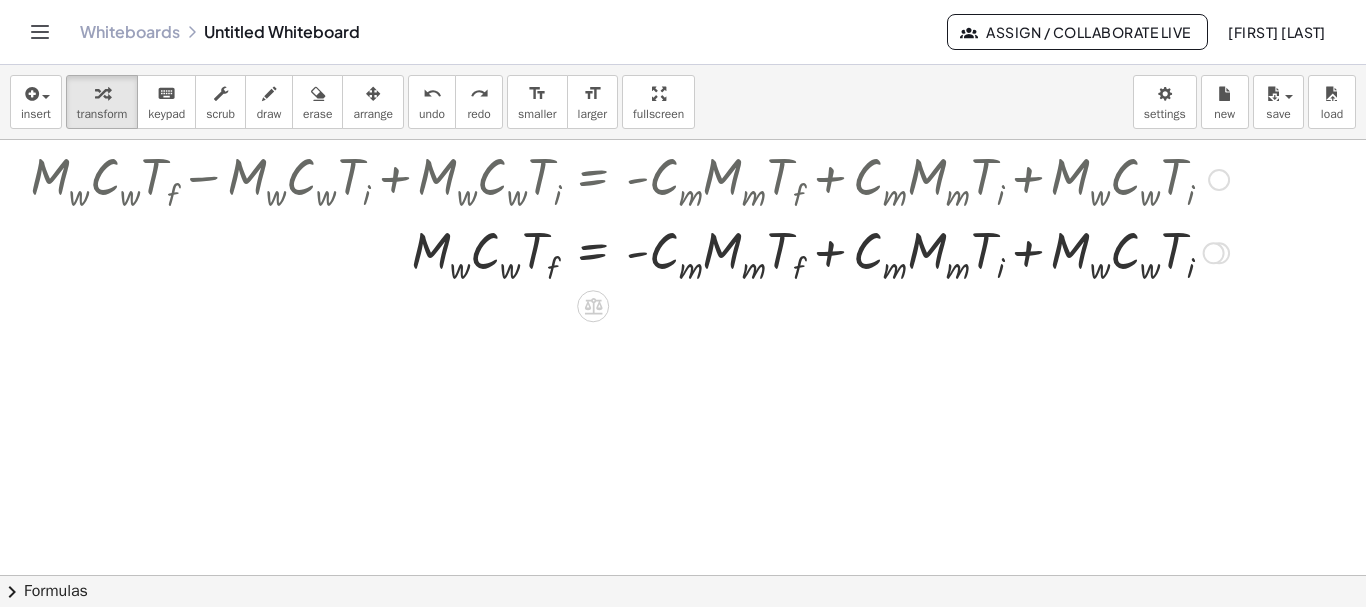 scroll, scrollTop: 235, scrollLeft: 0, axis: vertical 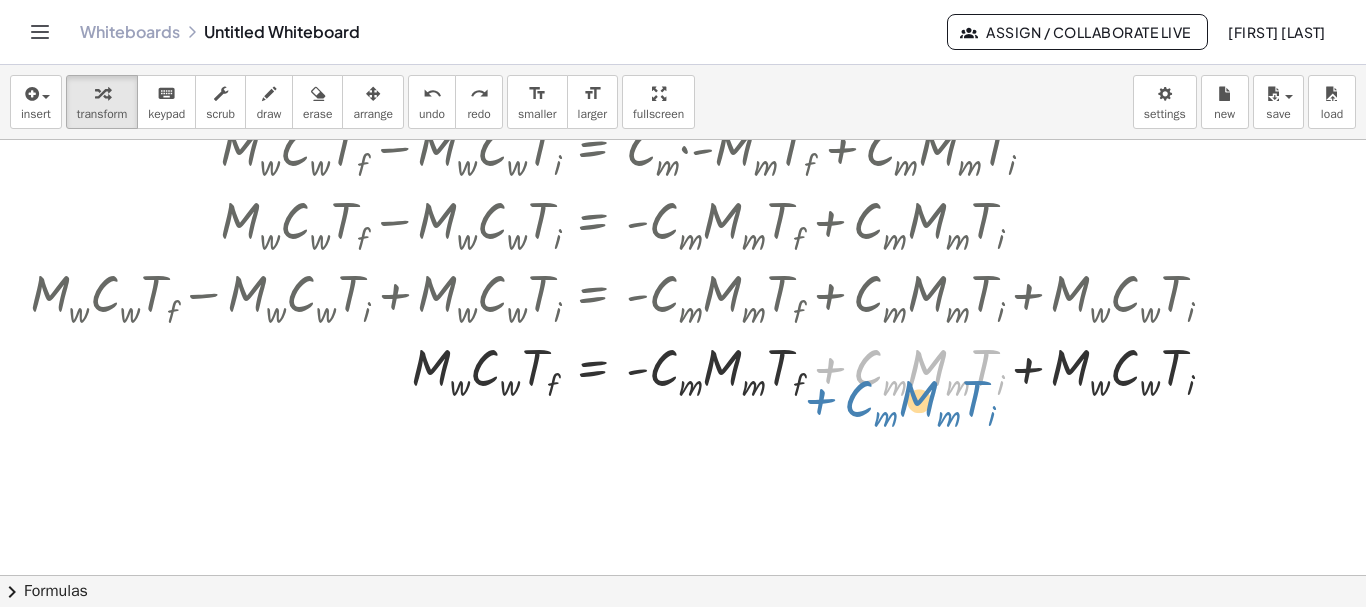 drag, startPoint x: 838, startPoint y: 367, endPoint x: 829, endPoint y: 396, distance: 30.364452 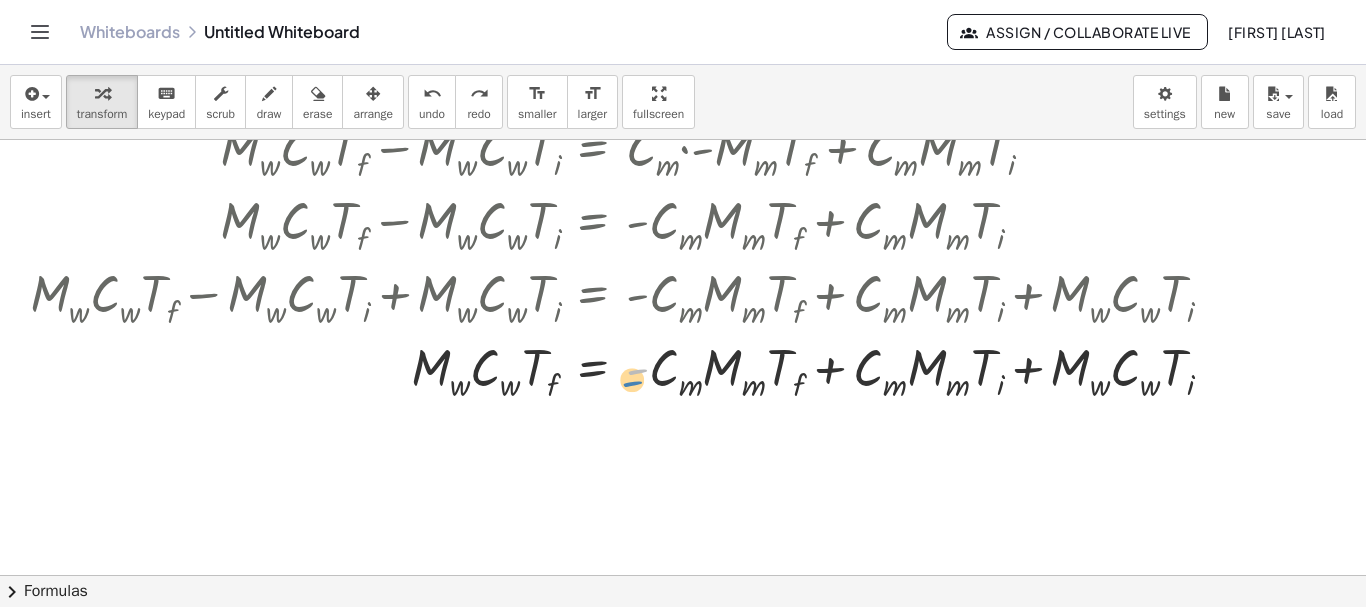 click at bounding box center (654, 368) 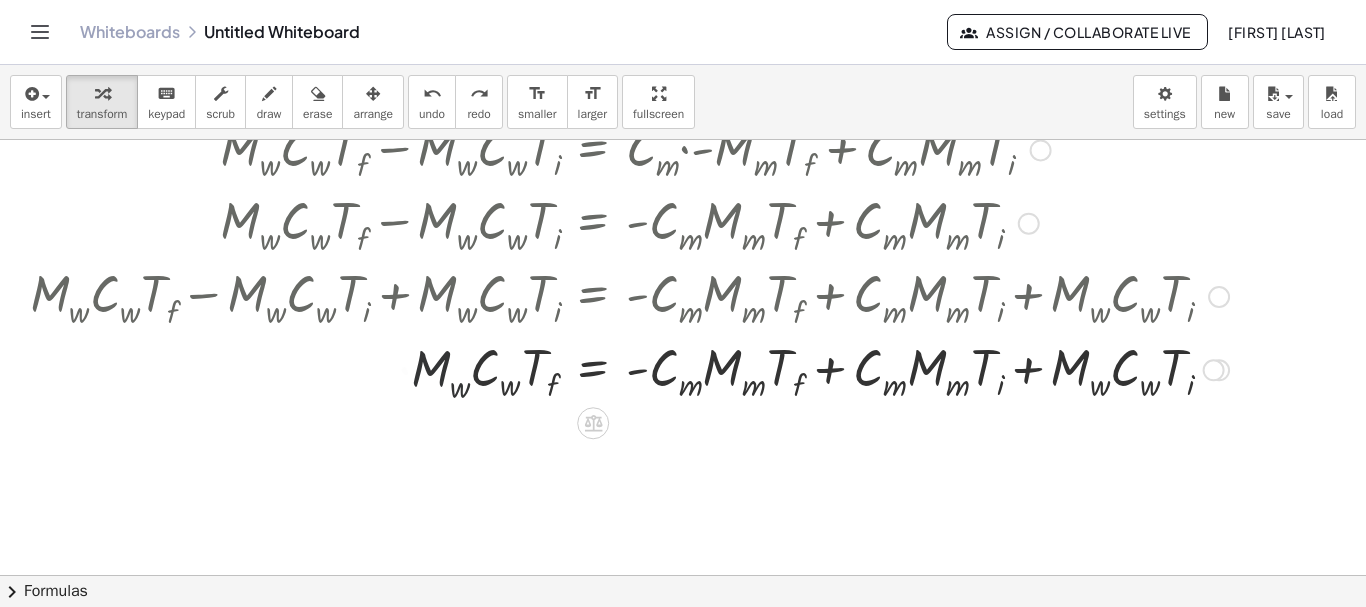 drag, startPoint x: 413, startPoint y: 424, endPoint x: 362, endPoint y: 384, distance: 64.815125 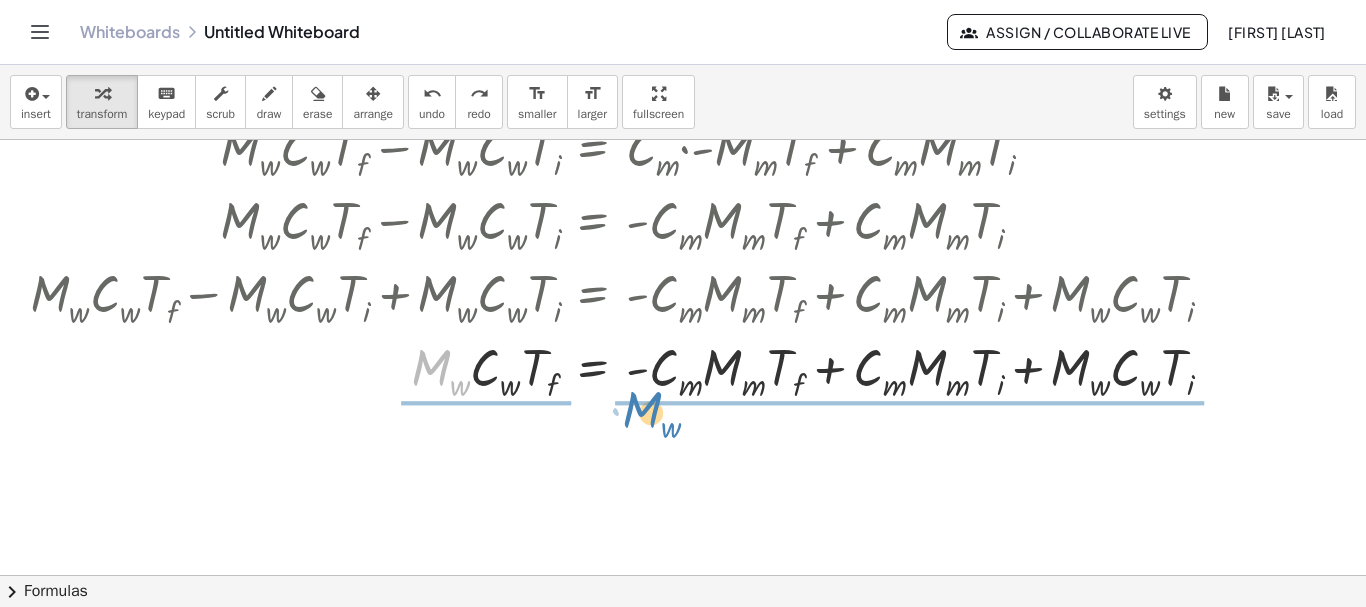 drag, startPoint x: 415, startPoint y: 374, endPoint x: 628, endPoint y: 418, distance: 217.49713 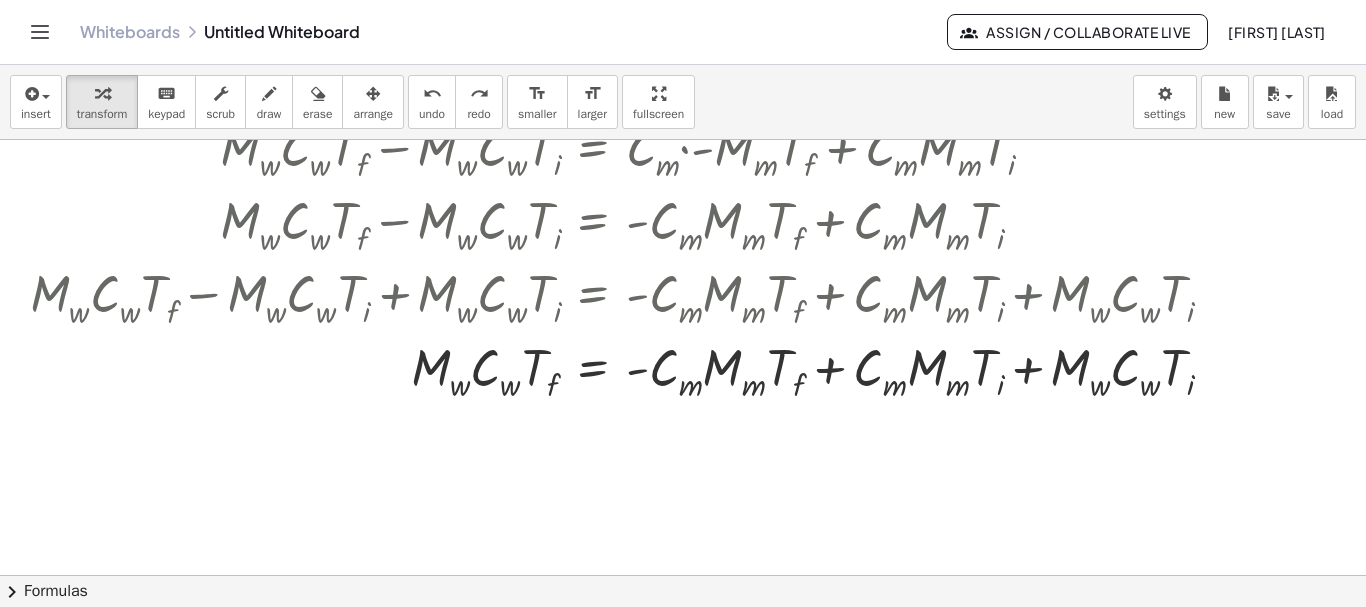 click at bounding box center (683, 340) 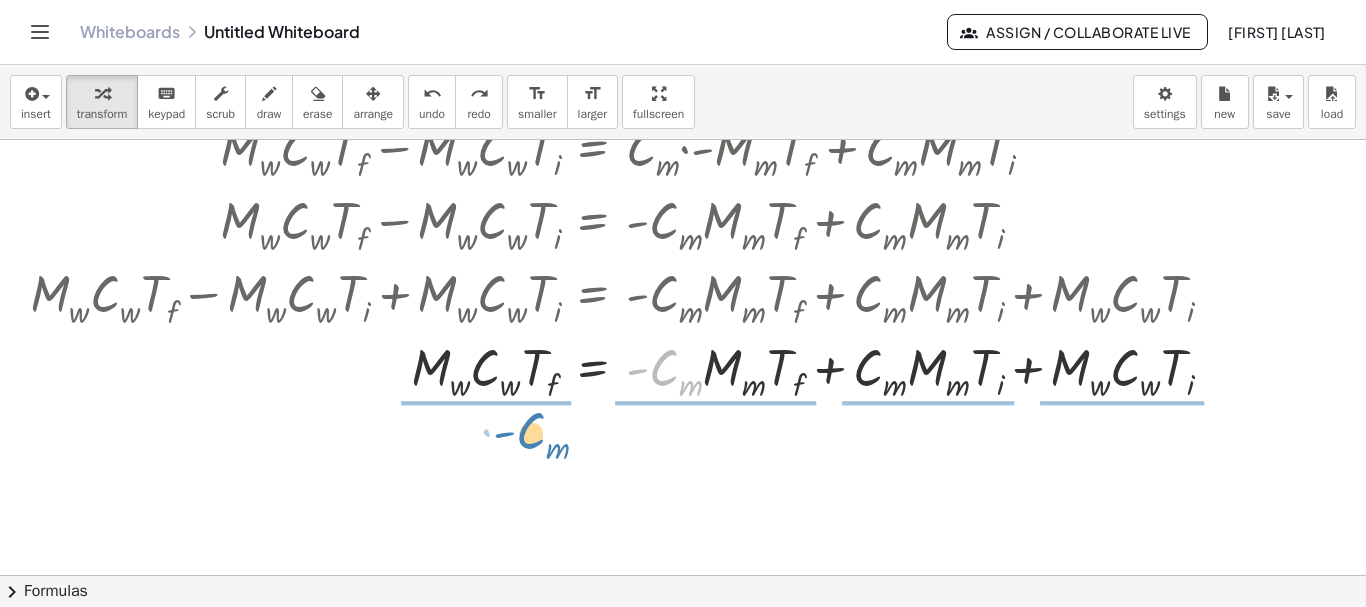 drag, startPoint x: 680, startPoint y: 391, endPoint x: 547, endPoint y: 454, distance: 147.16656 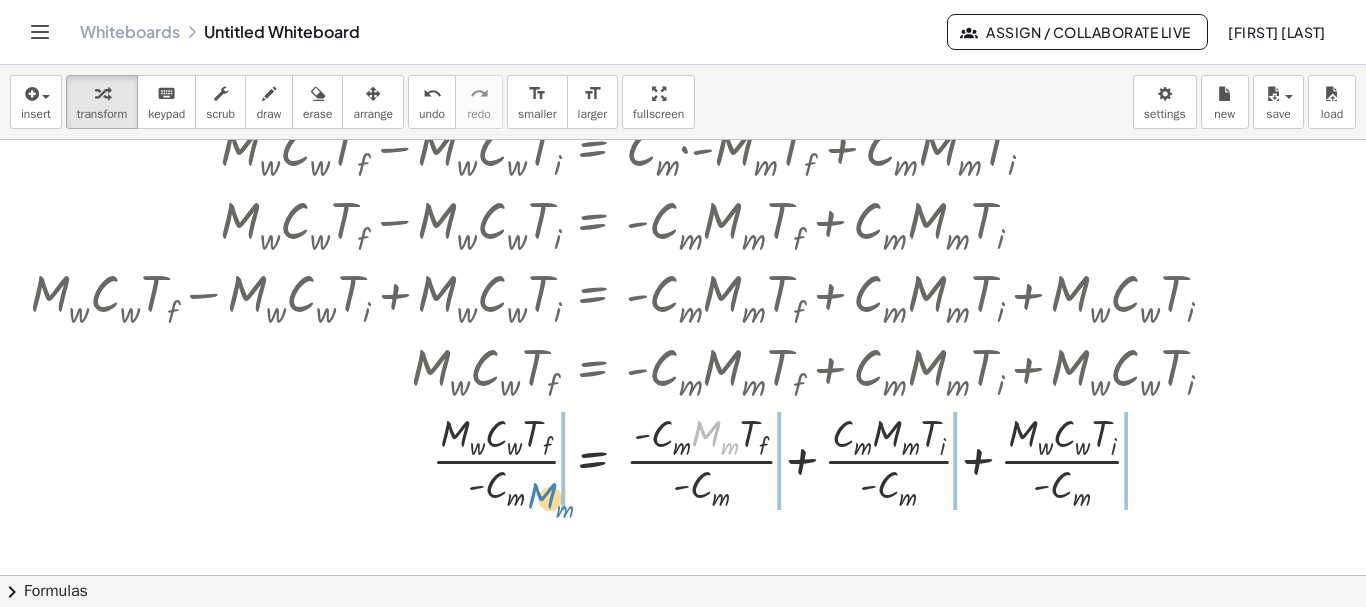drag, startPoint x: 707, startPoint y: 438, endPoint x: 544, endPoint y: 500, distance: 174.39323 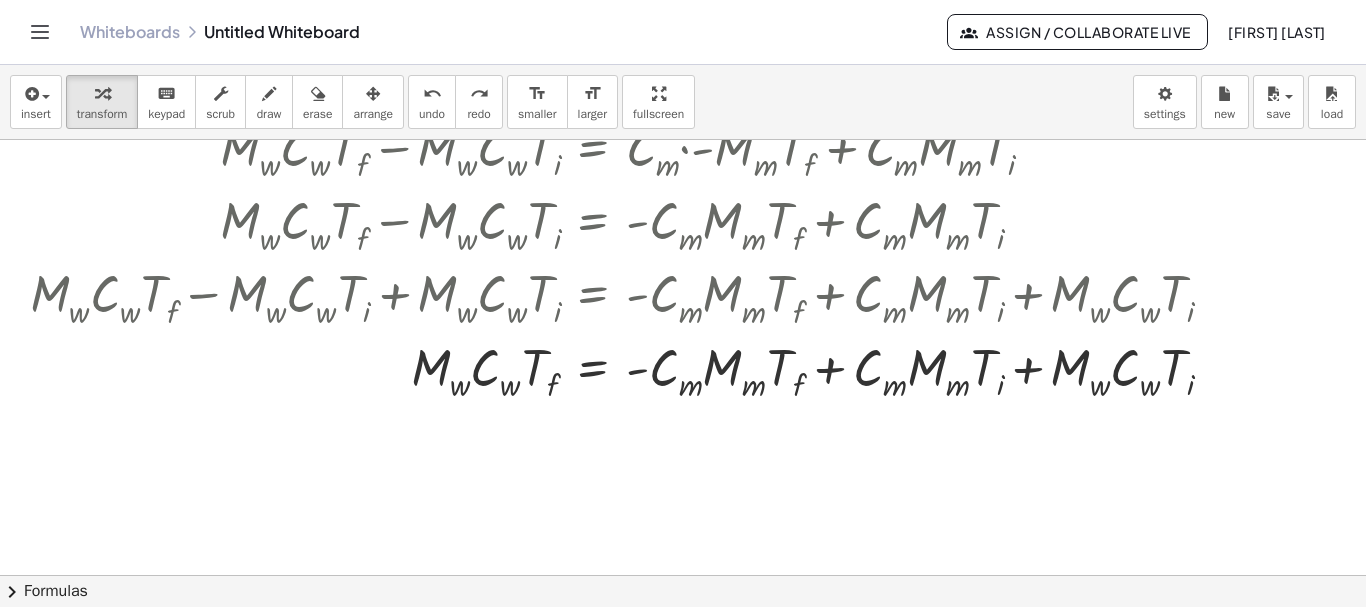 click at bounding box center (703, 340) 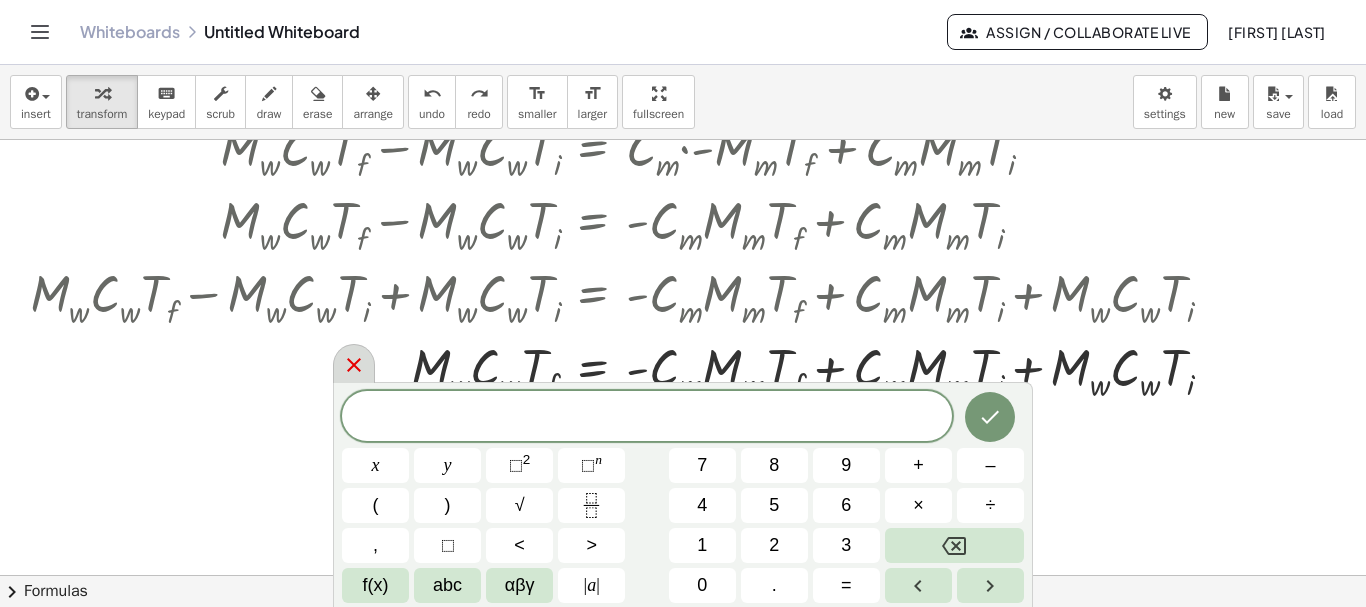 click 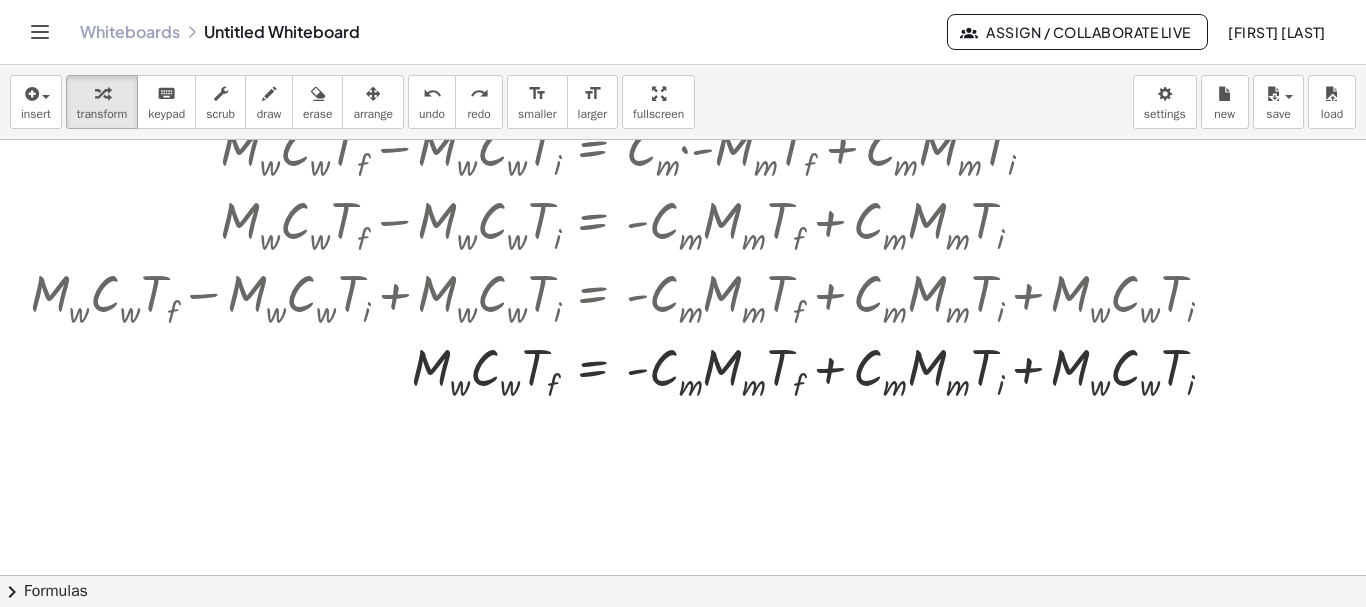 click at bounding box center (703, 340) 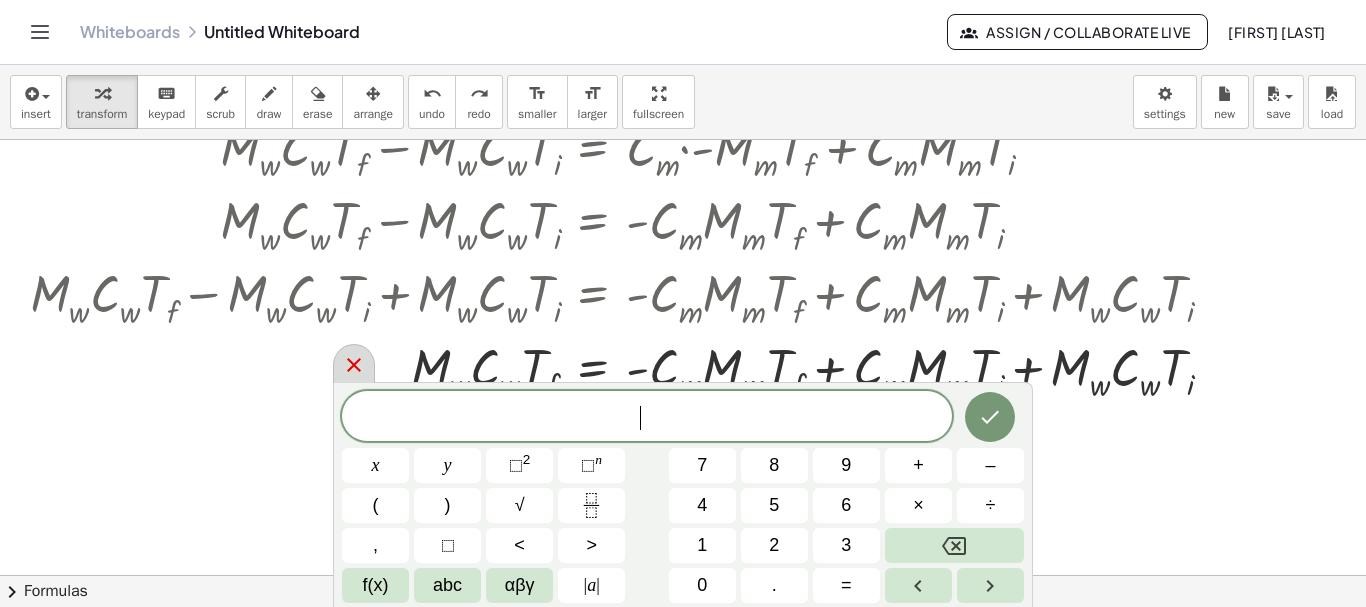 click 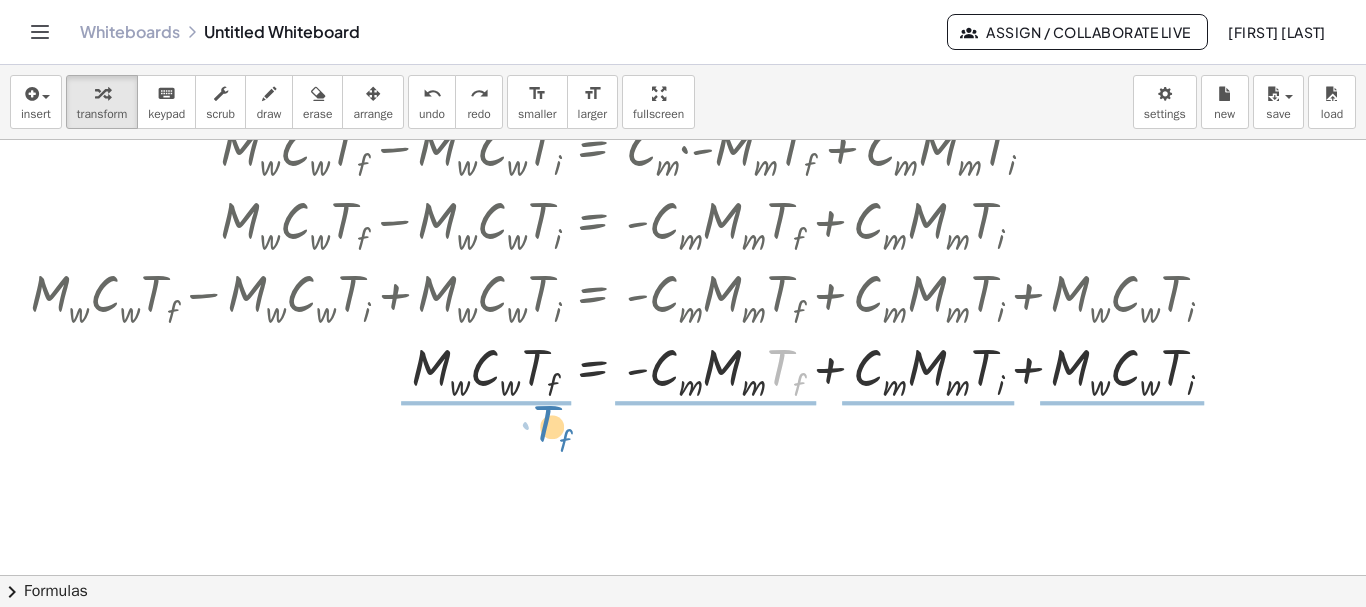 drag, startPoint x: 788, startPoint y: 377, endPoint x: 554, endPoint y: 433, distance: 240.60756 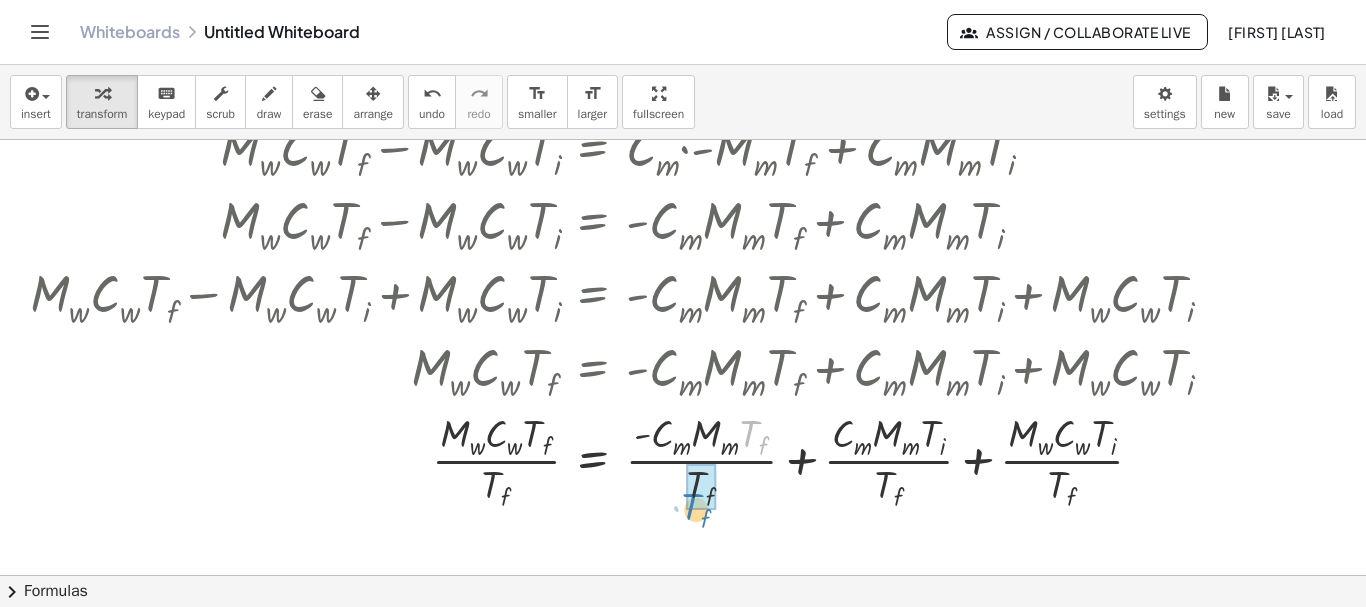 drag, startPoint x: 732, startPoint y: 476, endPoint x: 698, endPoint y: 508, distance: 46.69047 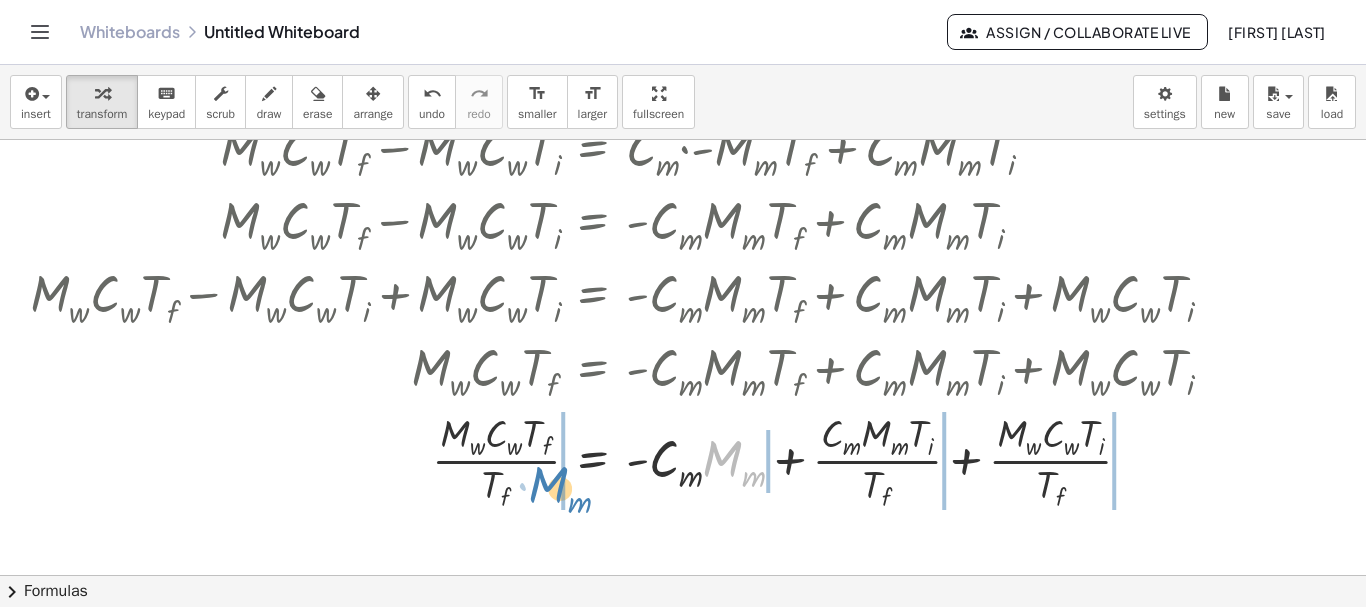 drag, startPoint x: 747, startPoint y: 480, endPoint x: 573, endPoint y: 506, distance: 175.93181 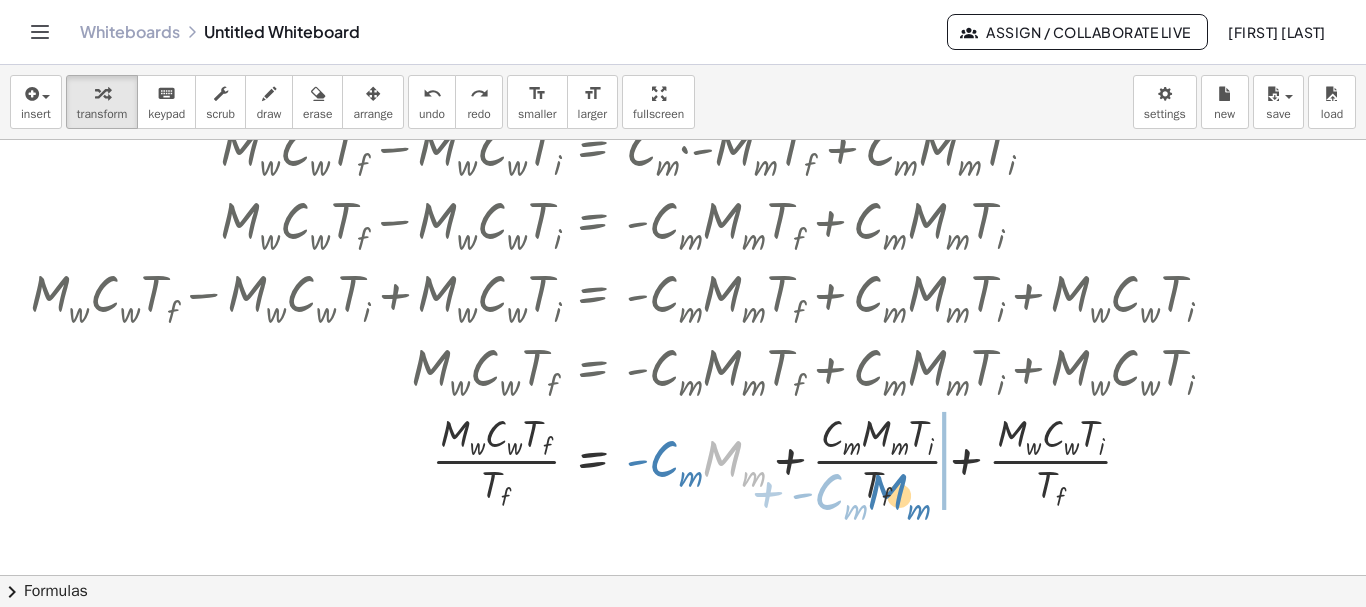 drag, startPoint x: 724, startPoint y: 460, endPoint x: 889, endPoint y: 493, distance: 168.26764 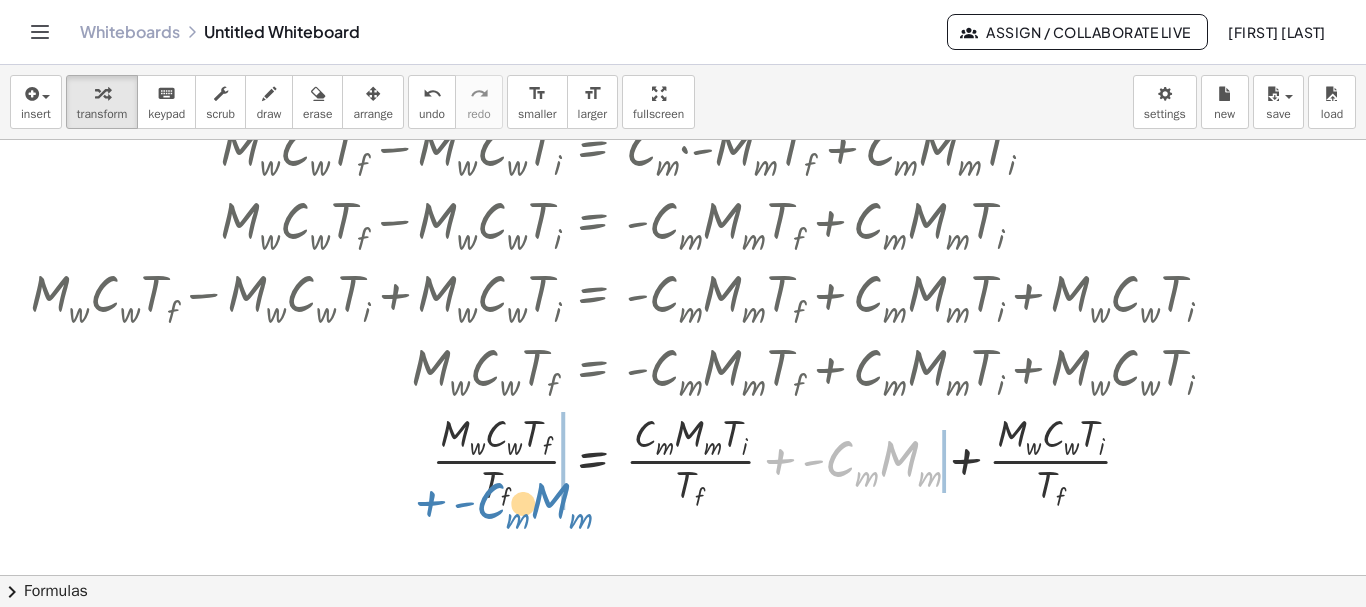 drag, startPoint x: 789, startPoint y: 463, endPoint x: 440, endPoint y: 505, distance: 351.51813 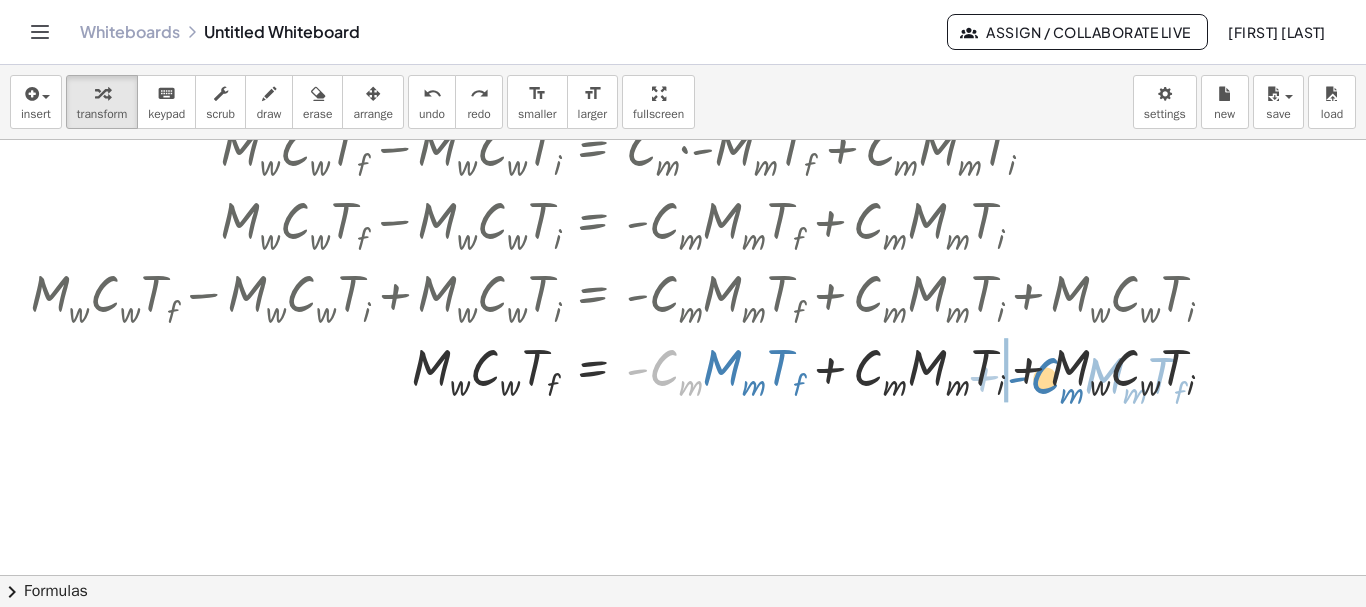 drag, startPoint x: 645, startPoint y: 374, endPoint x: 1026, endPoint y: 382, distance: 381.08398 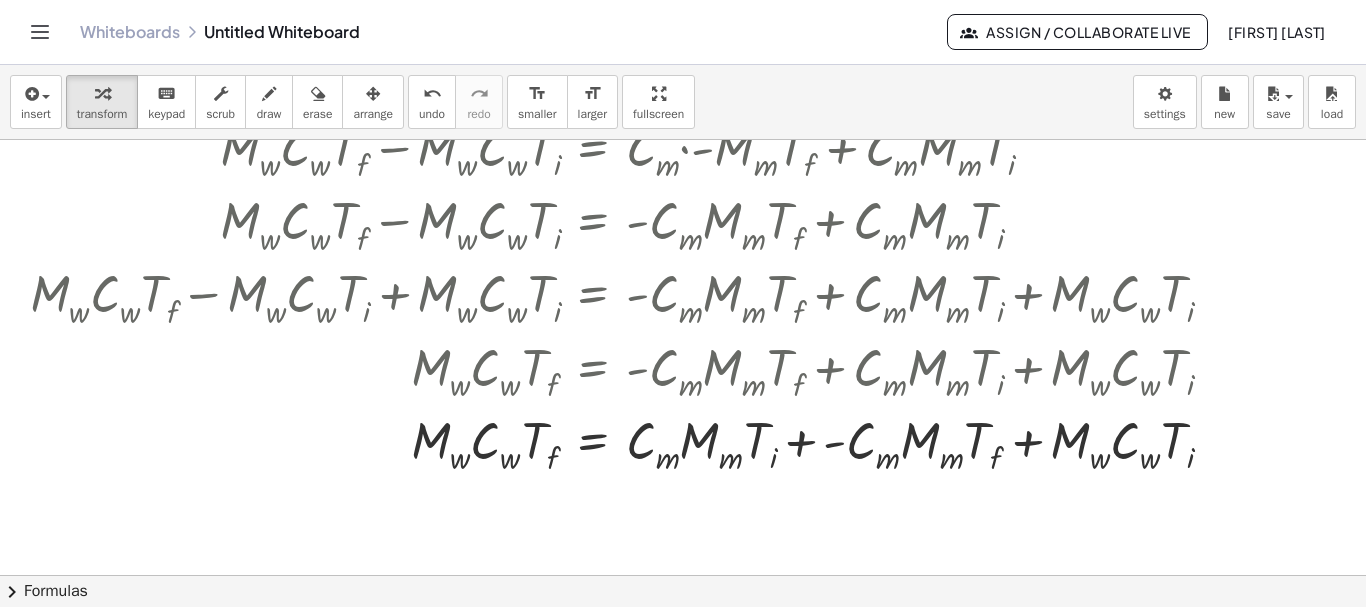 click at bounding box center (703, 340) 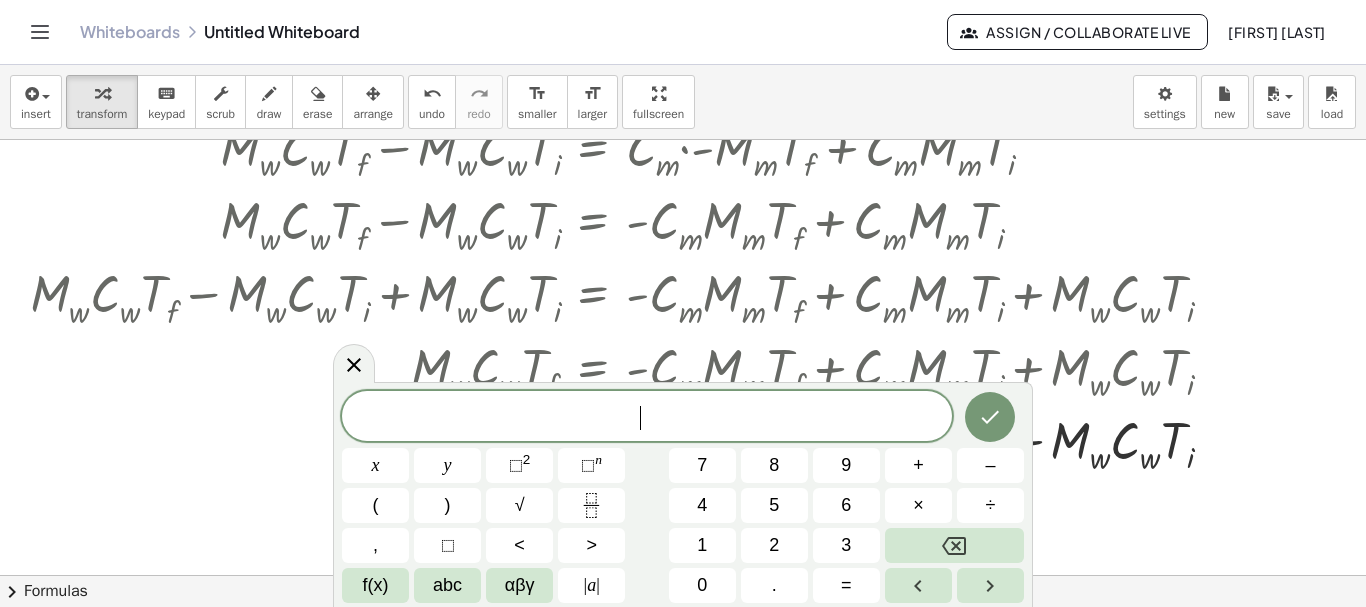 scroll, scrollTop: 450, scrollLeft: 0, axis: vertical 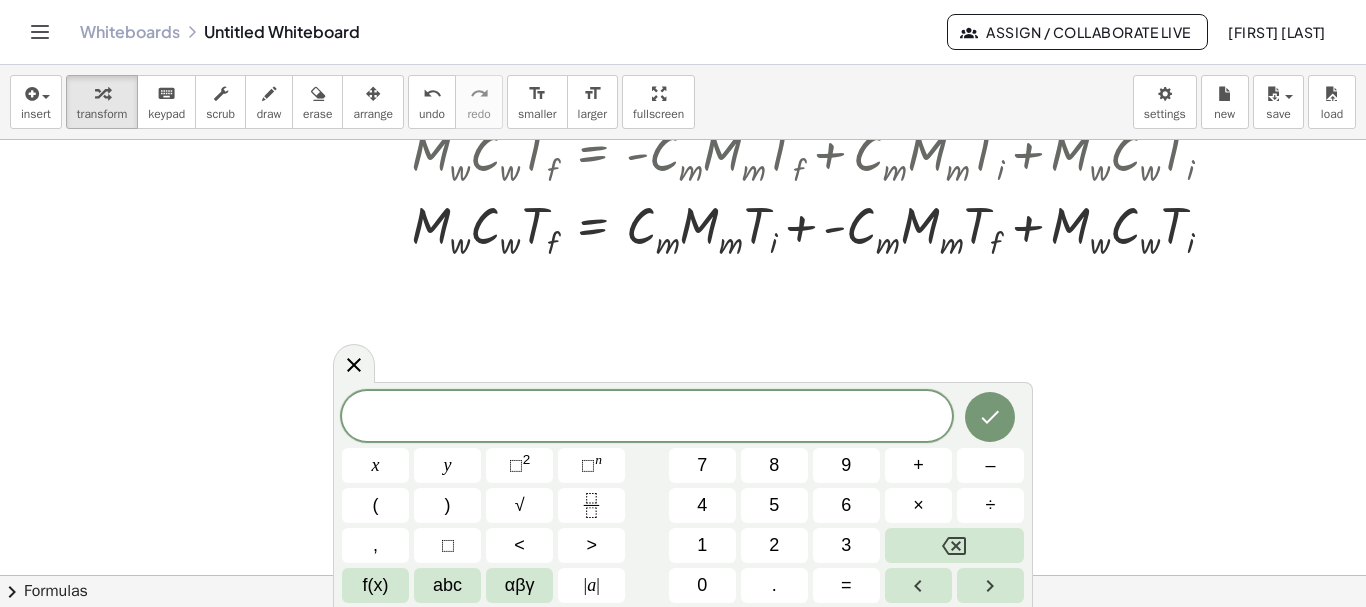 click at bounding box center [703, 342] 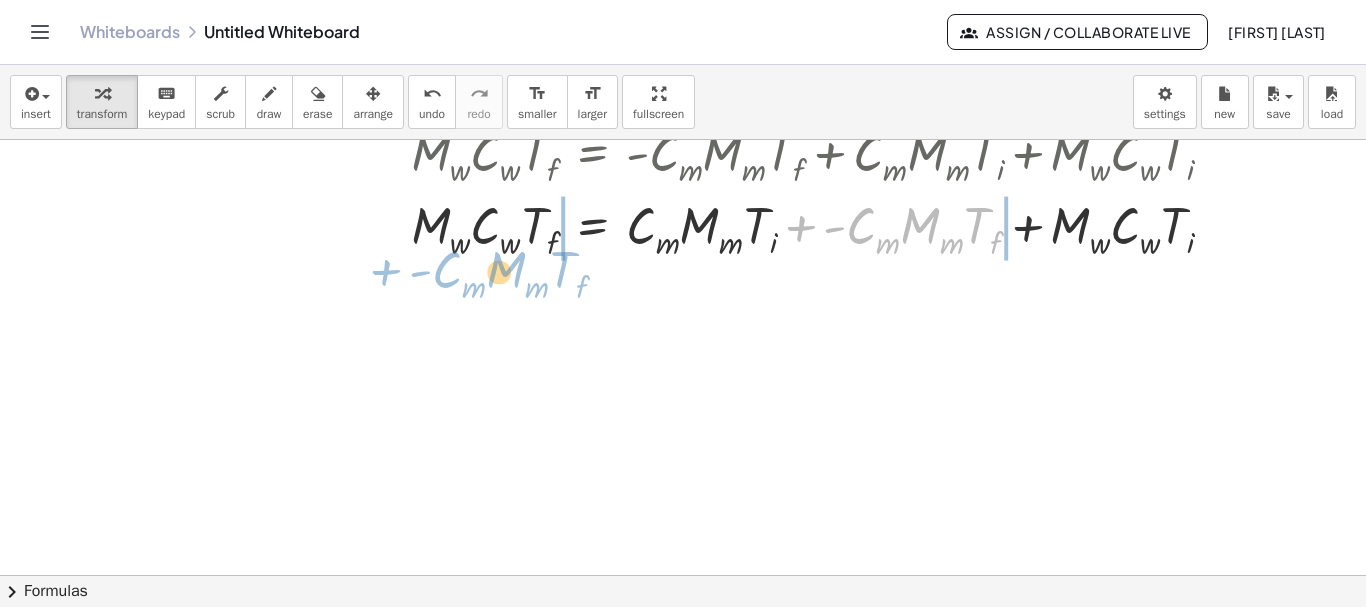 drag, startPoint x: 806, startPoint y: 227, endPoint x: 392, endPoint y: 271, distance: 416.3316 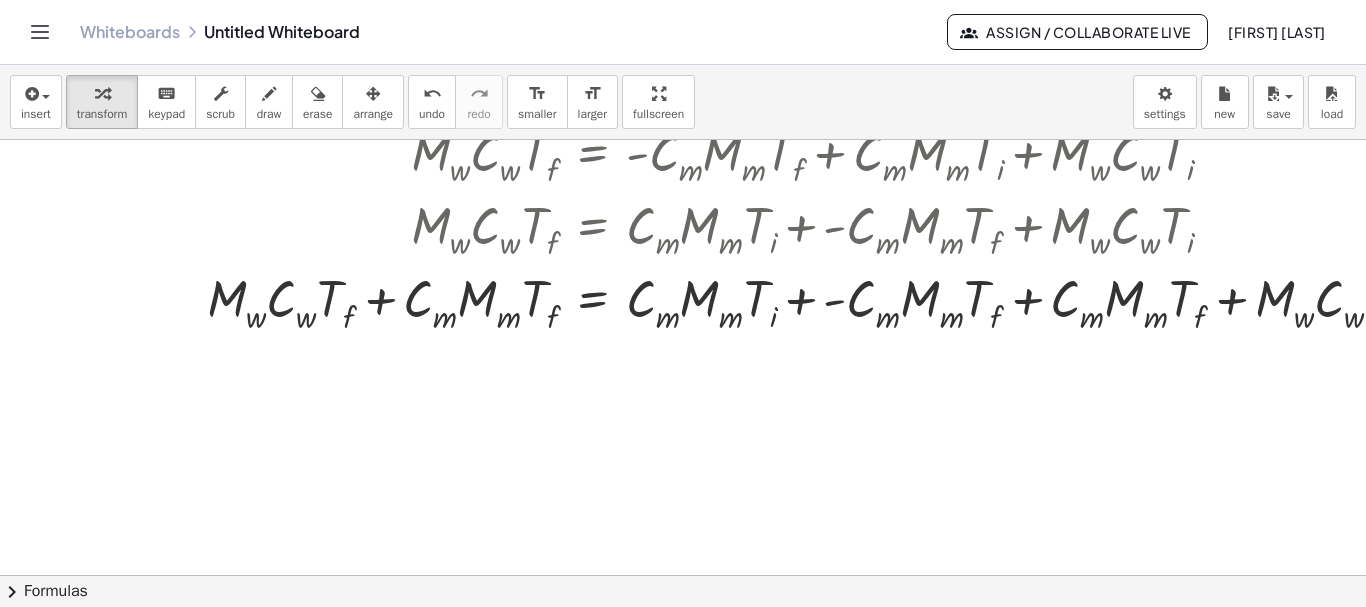 click at bounding box center (726, 342) 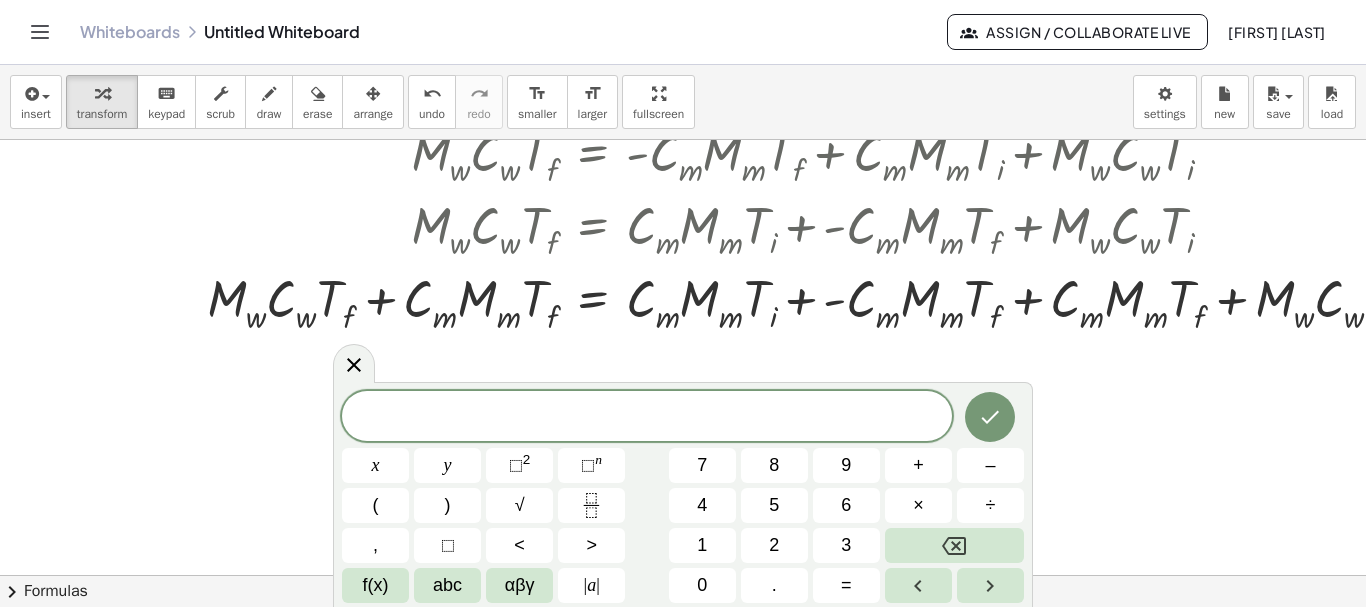 click at bounding box center [726, 342] 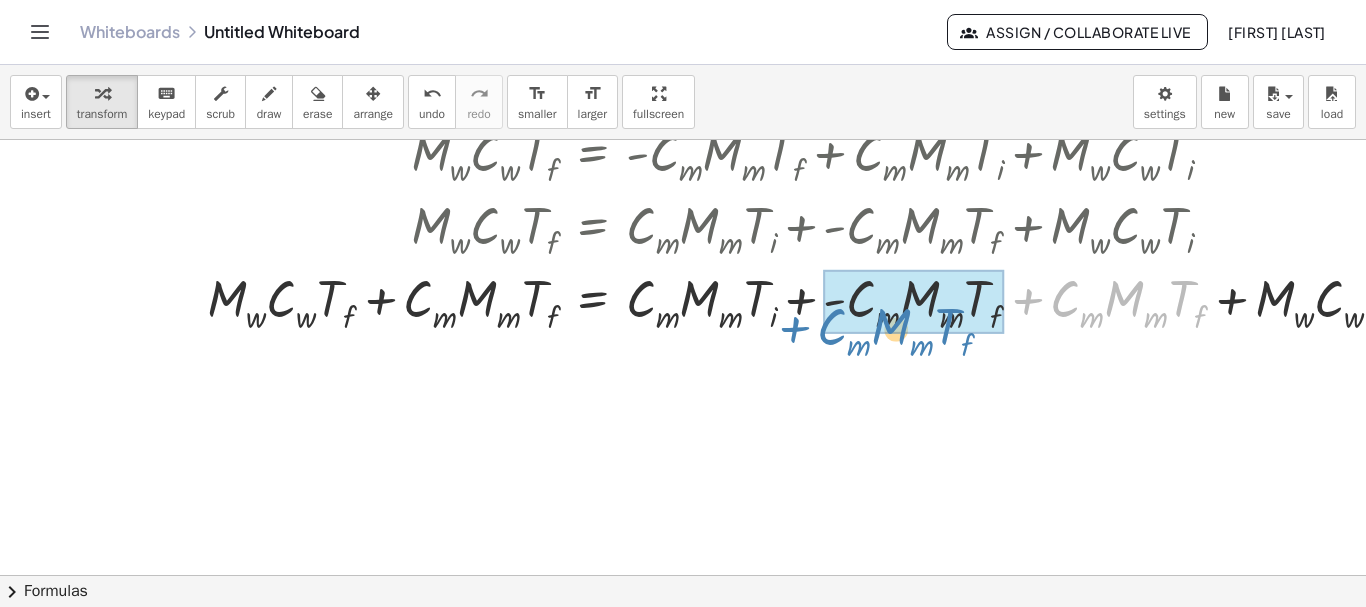 drag, startPoint x: 1028, startPoint y: 301, endPoint x: 795, endPoint y: 329, distance: 234.67638 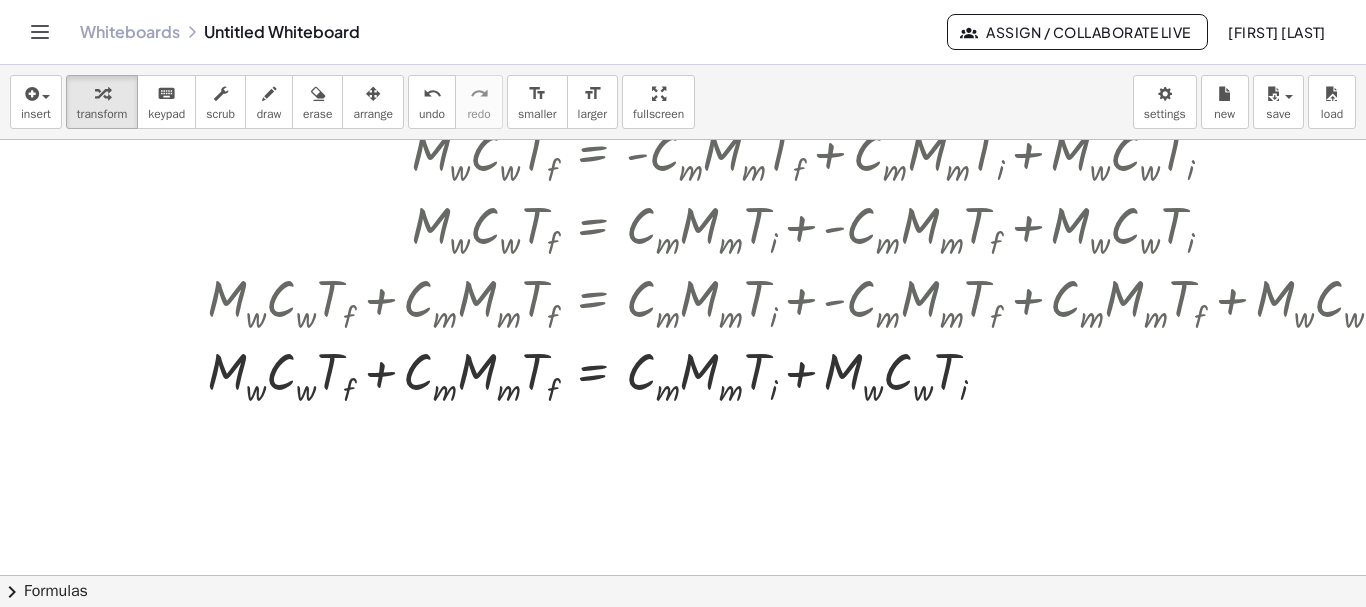 click at bounding box center (726, 342) 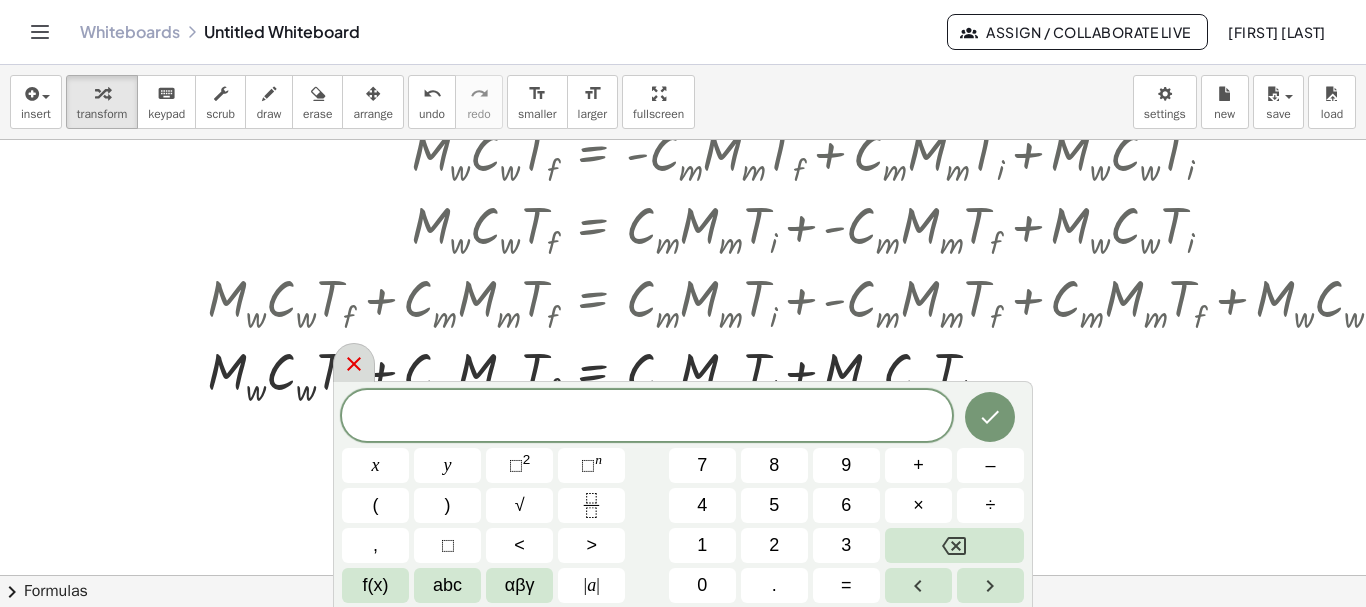 click 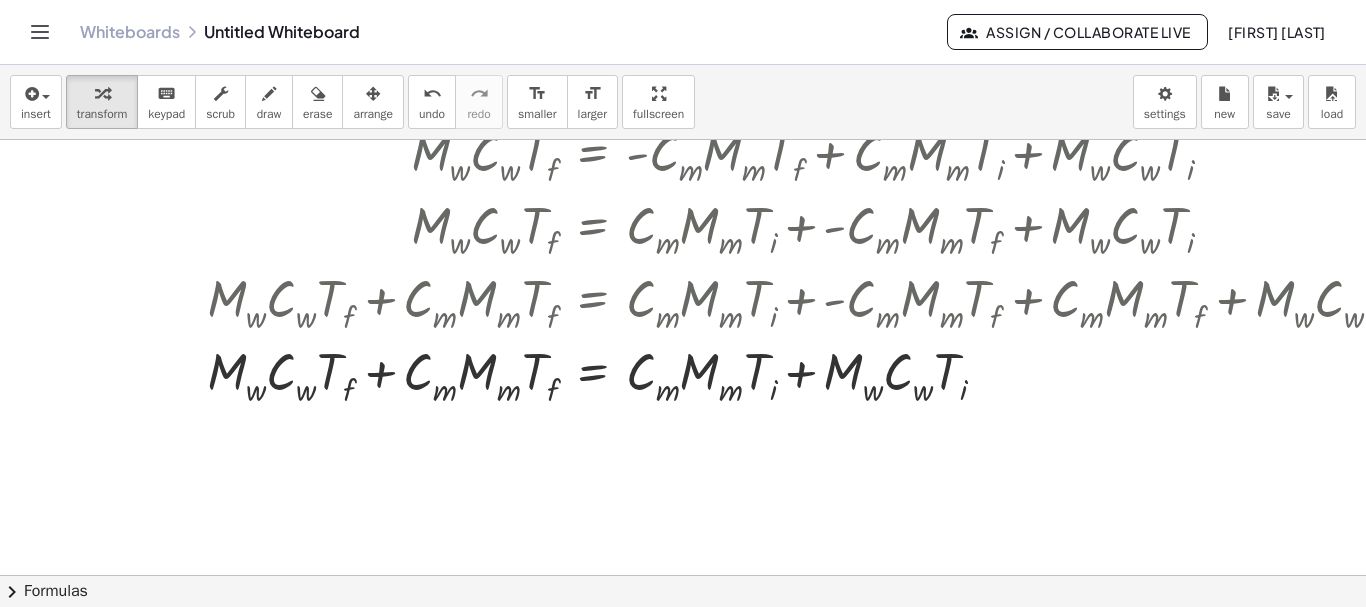 scroll, scrollTop: 550, scrollLeft: 0, axis: vertical 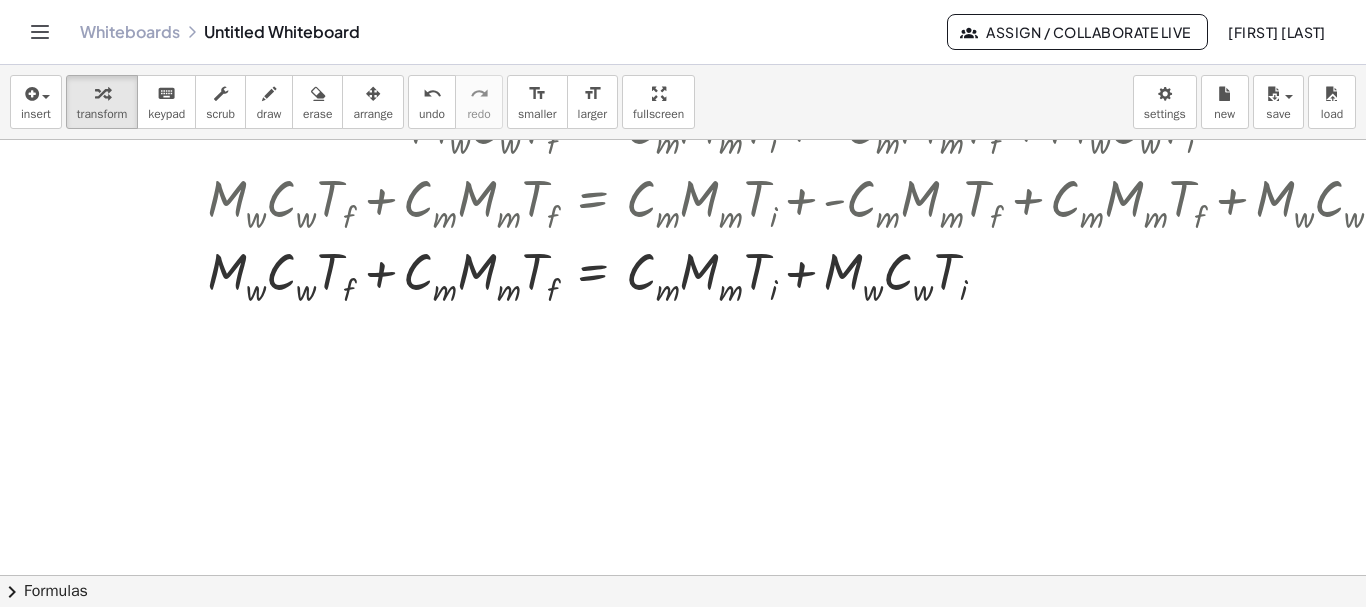 click at bounding box center (726, 242) 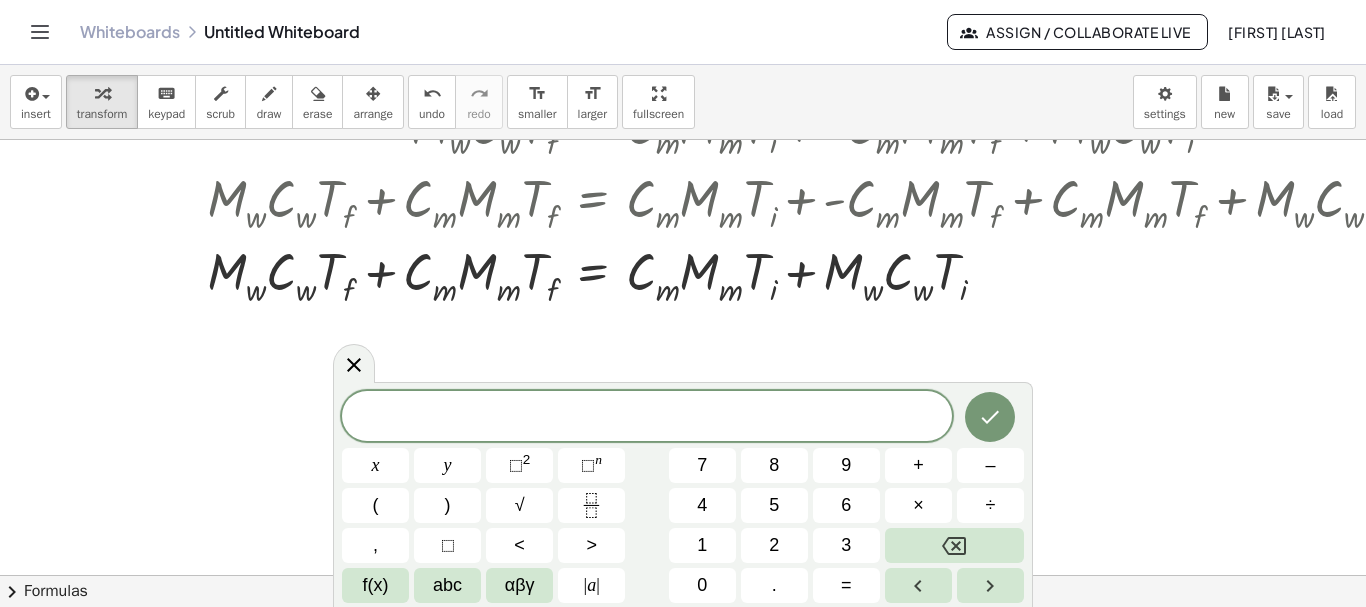 click at bounding box center [726, 242] 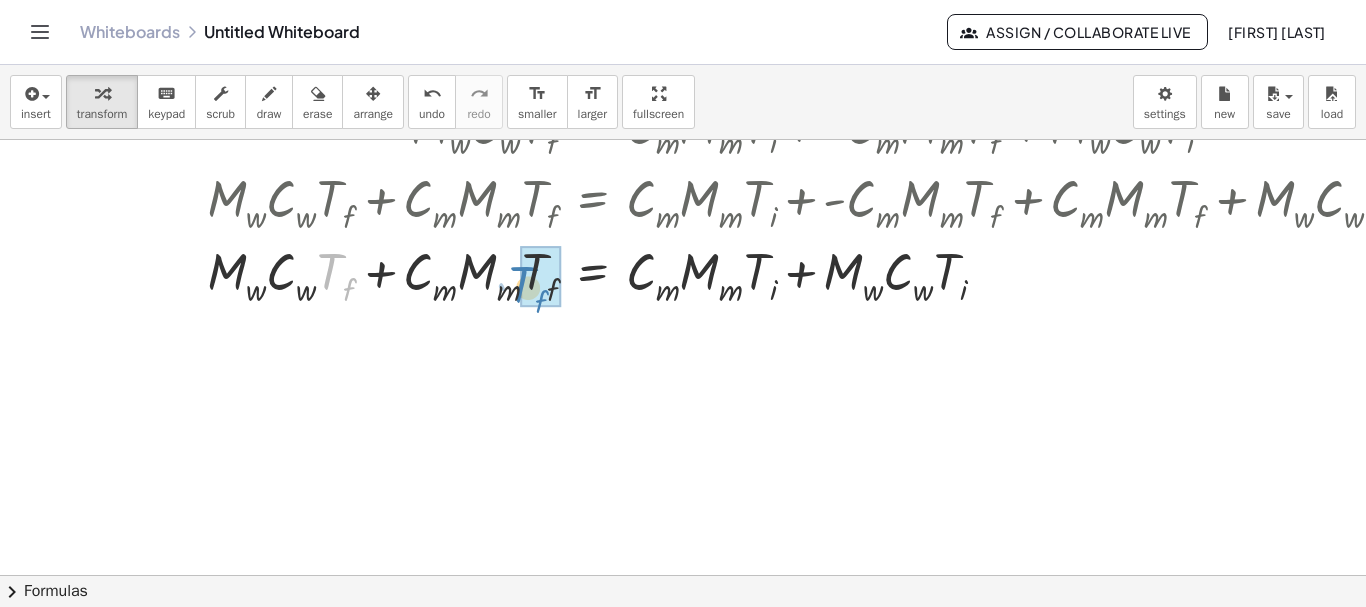 drag, startPoint x: 333, startPoint y: 283, endPoint x: 525, endPoint y: 295, distance: 192.37463 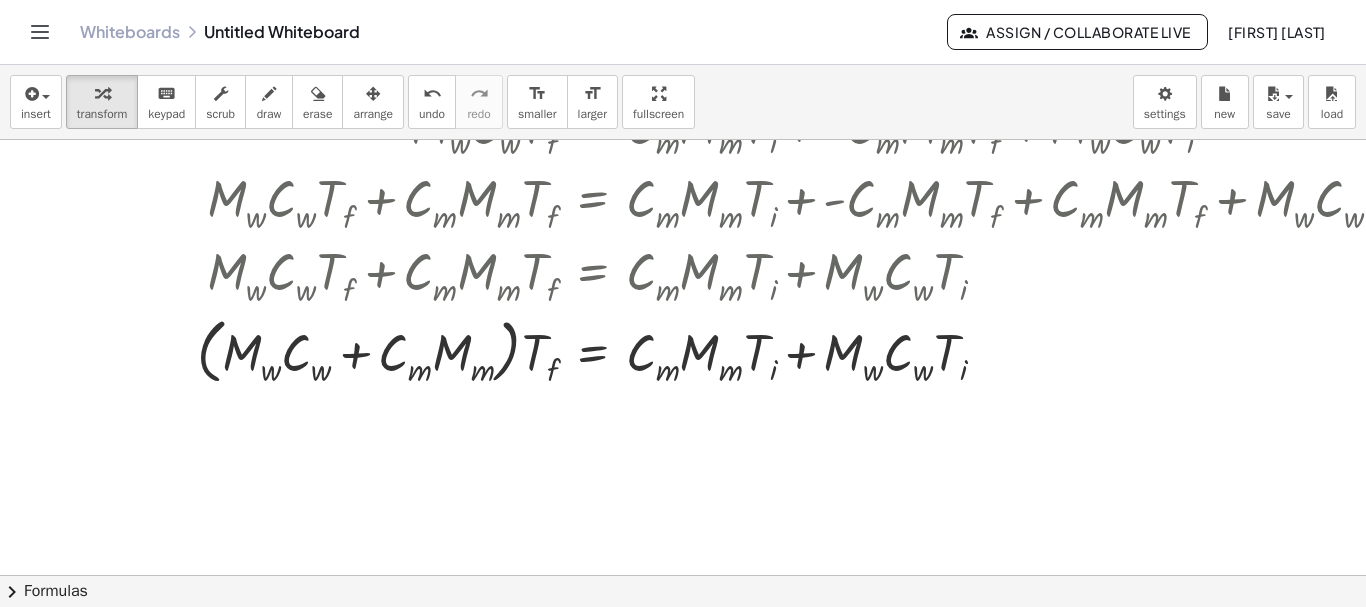 click at bounding box center [726, 242] 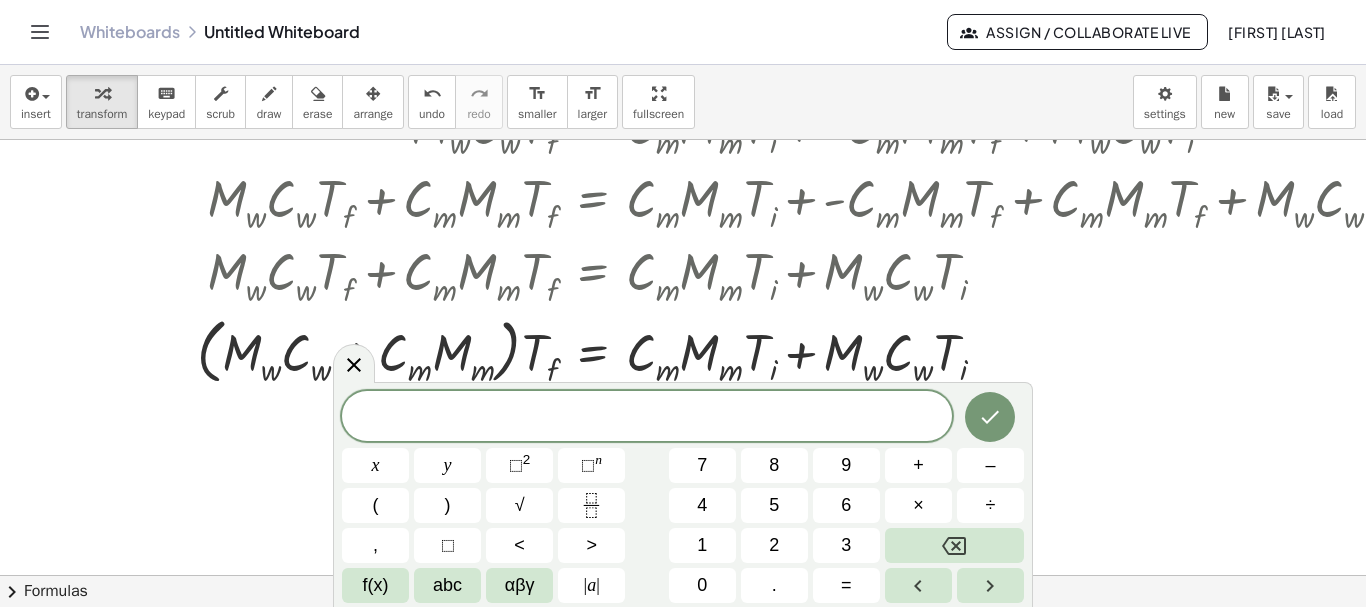 click at bounding box center [726, 242] 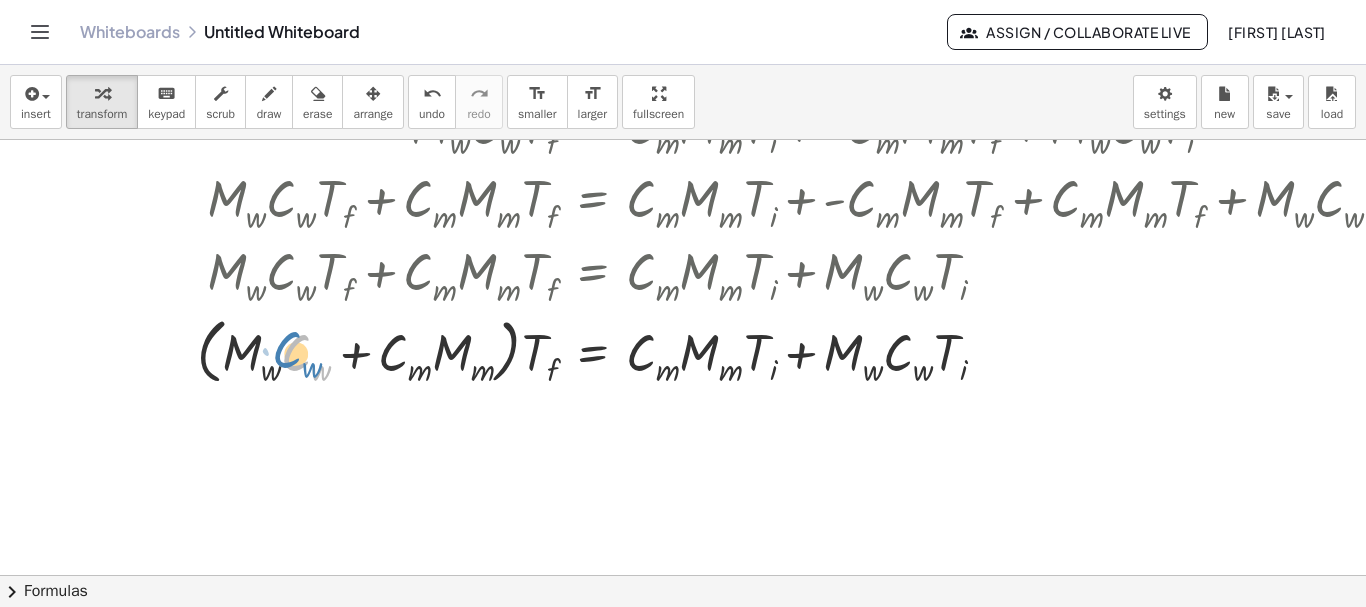 drag, startPoint x: 294, startPoint y: 373, endPoint x: 283, endPoint y: 369, distance: 11.7046995 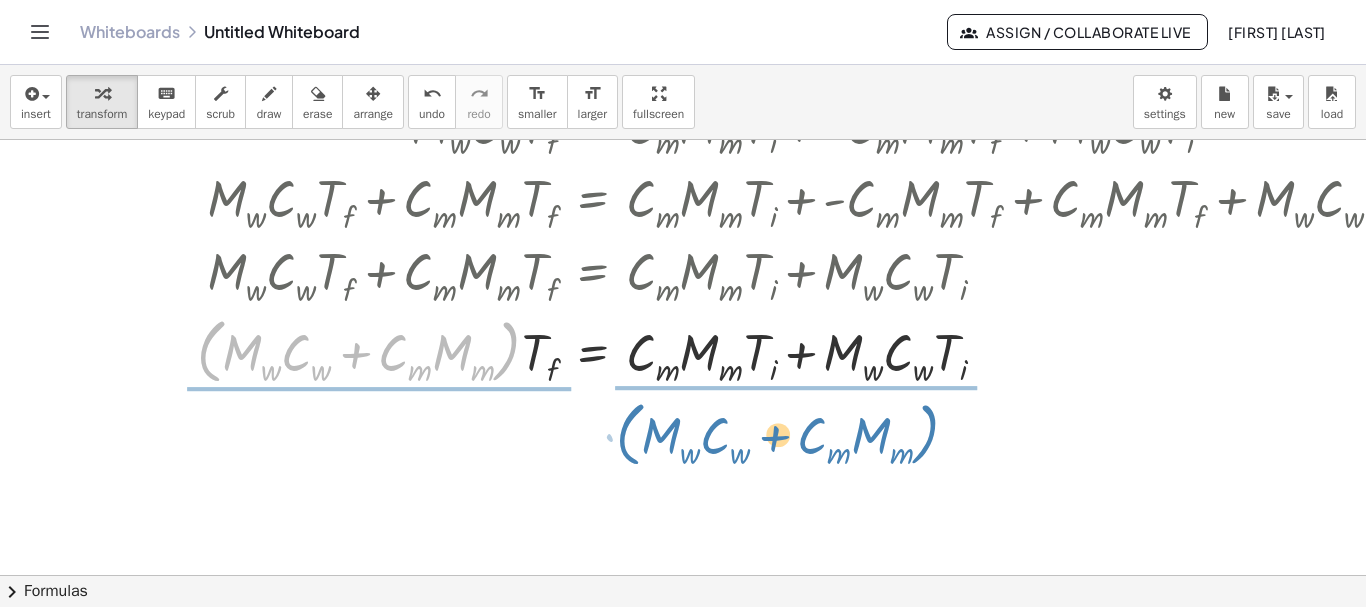 drag, startPoint x: 207, startPoint y: 362, endPoint x: 626, endPoint y: 445, distance: 427.14166 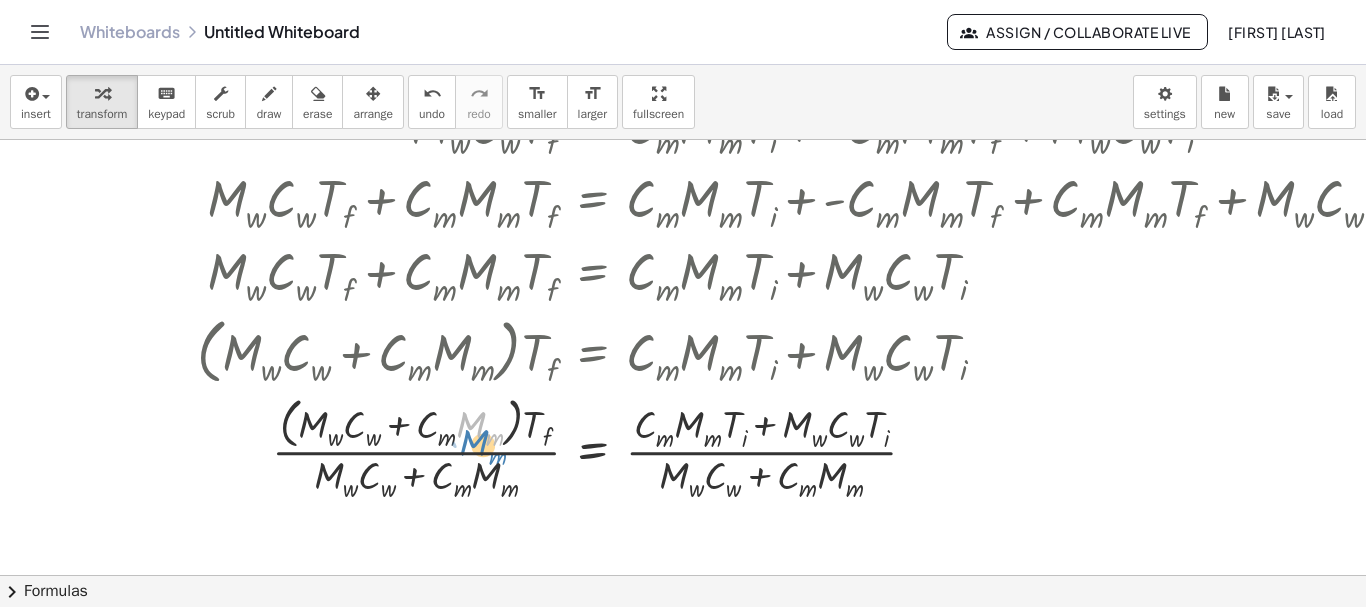 click at bounding box center [731, 448] 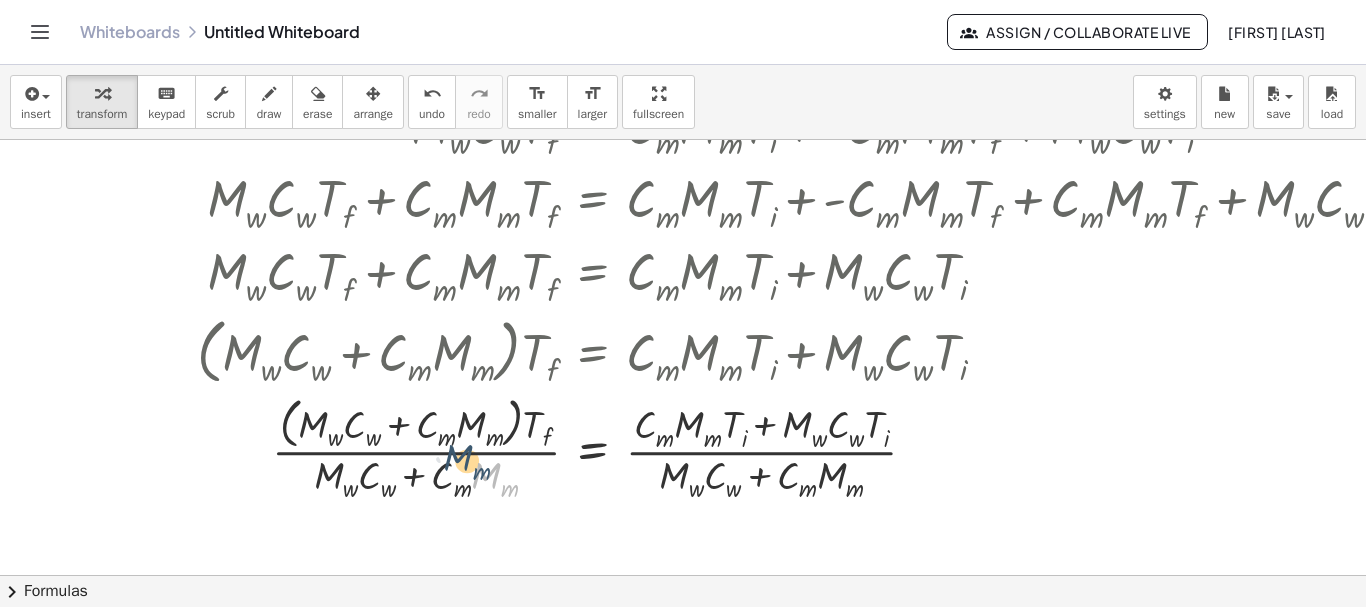 drag, startPoint x: 517, startPoint y: 478, endPoint x: 503, endPoint y: 471, distance: 15.652476 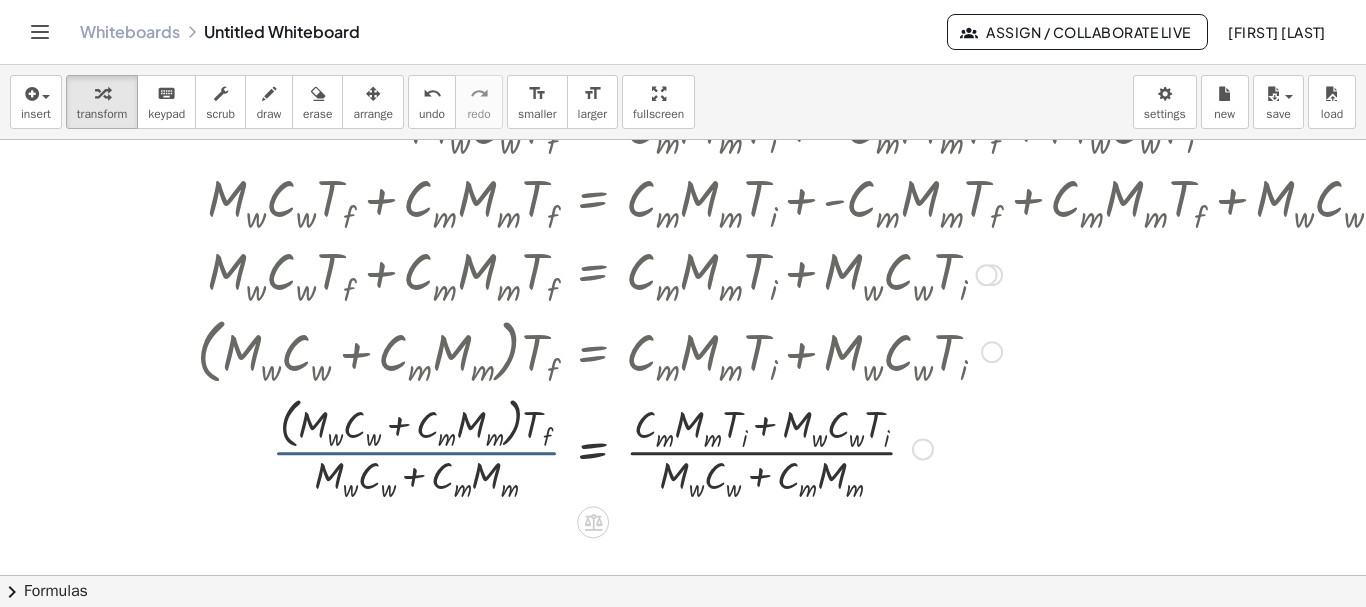 click at bounding box center [731, 448] 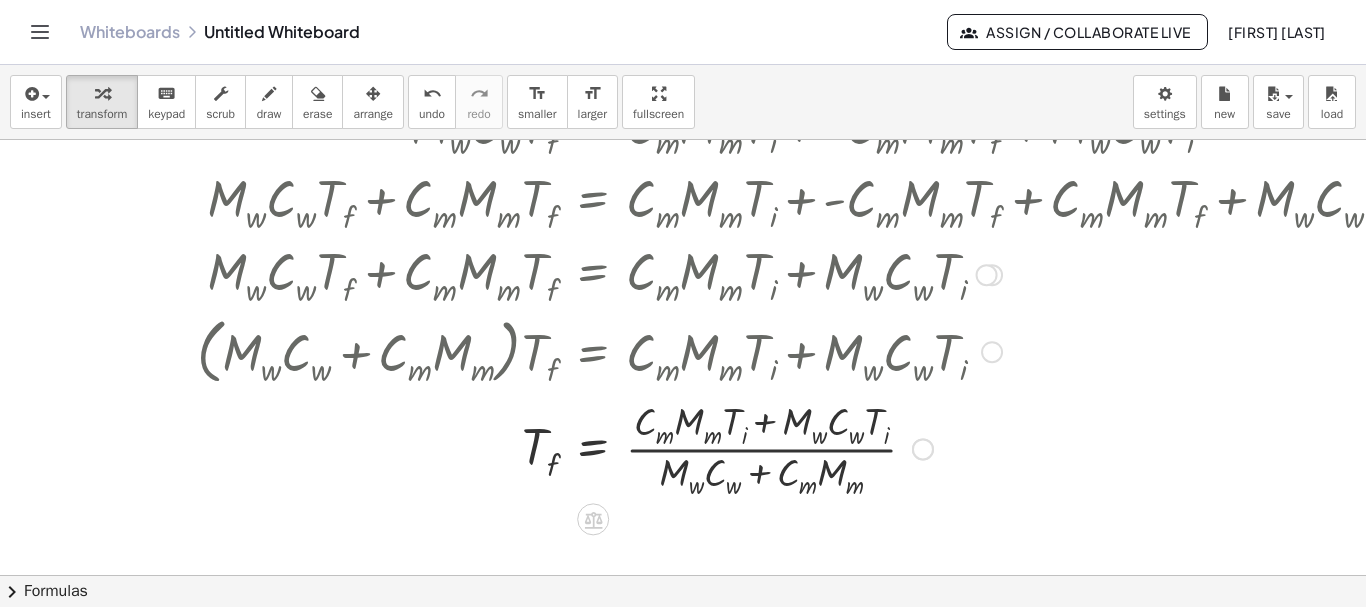 click at bounding box center (731, 447) 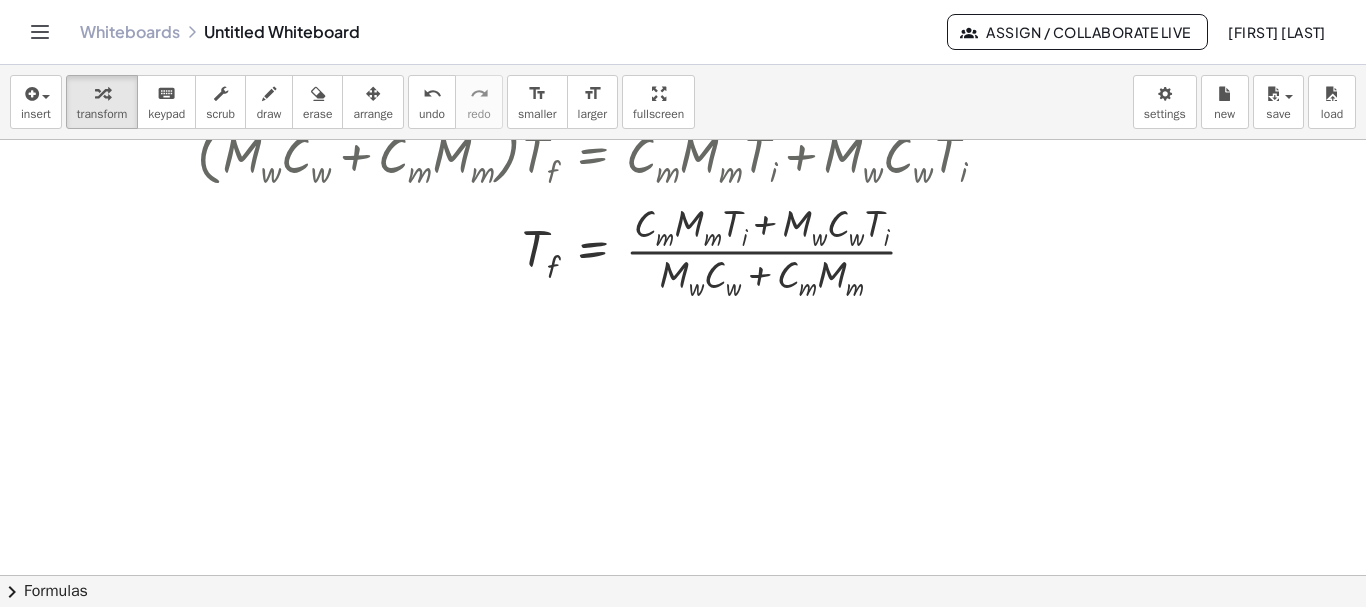 scroll, scrollTop: 750, scrollLeft: 0, axis: vertical 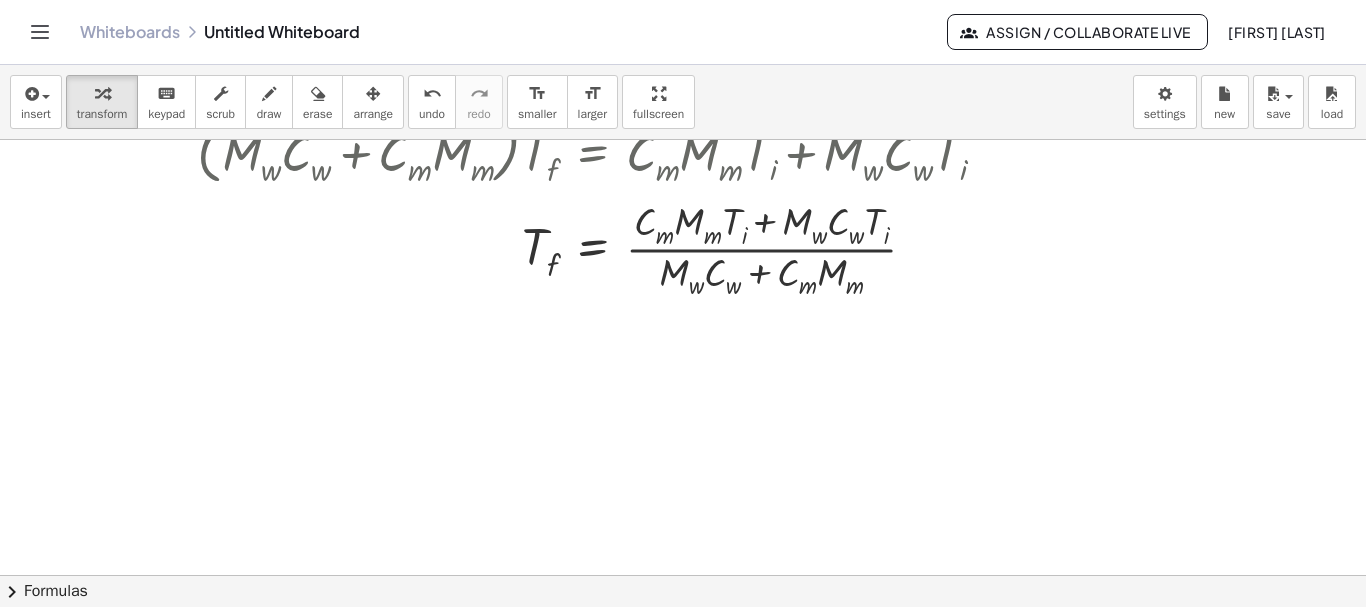 click on "insert select one: Math Expression Function Text Youtube Video Graphing Geometry Geometry 3D transform keyboard keypad scrub draw erase arrange undo undo redo redo format_size smaller format_size larger fullscreen load   save new settings · M w · C w · ( + T f - T i ) = · - M m · C m · ( + T f - T i ) · M w · ( + · C w · T f - · C w · T i ) = · - M m · C m · ( + T f - T i ) + · M w · C w · T f - · M w · C w · T i = · - M m · C m · ( + T f - T i ) + · M w · C w · T f - · M w · C w · T i = · C m · ( + · - M m · T f - · - M m · T i ) + · M w · C w · T f - · M w · C w · T i = + · C m · - M m · T f - · C m · - M m · T i + · M w · C w · T f - · M w · C w · T i = + · C m · - M m · T f + · C m · M m · T i + · M w · C w · T f - · M w · C w · T i = + · - C m · M m · T f + · C m · M m · T i + · M w · C w · T f - · M w · C w · T i + · M w · C w · T i = + · - C m · M m · T f + · C m · M m · T i + · M w · C w · T i + · M w · C w · T f + 0 = + · - C m · M m · T f + · C m · M m · T i + · M w · C w · T i + · M w · C w · T f + 0 = + · - C m · M m · T f + · C m · M m · T i + · M w · C w · T i" at bounding box center (683, 336) 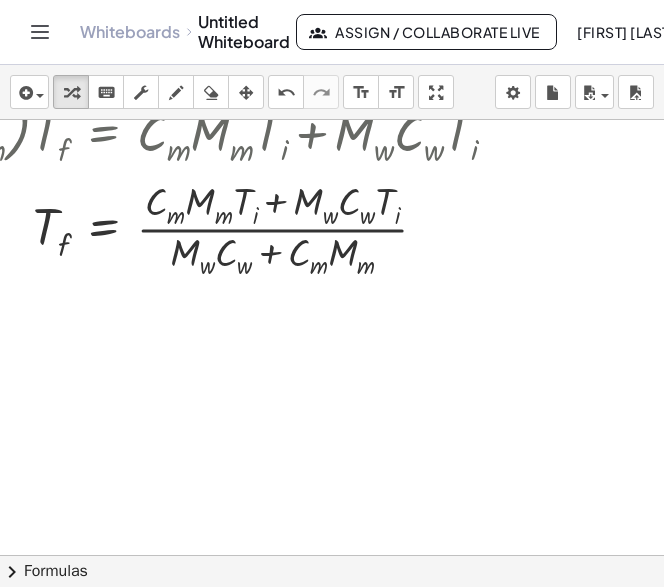 scroll, scrollTop: 750, scrollLeft: 484, axis: both 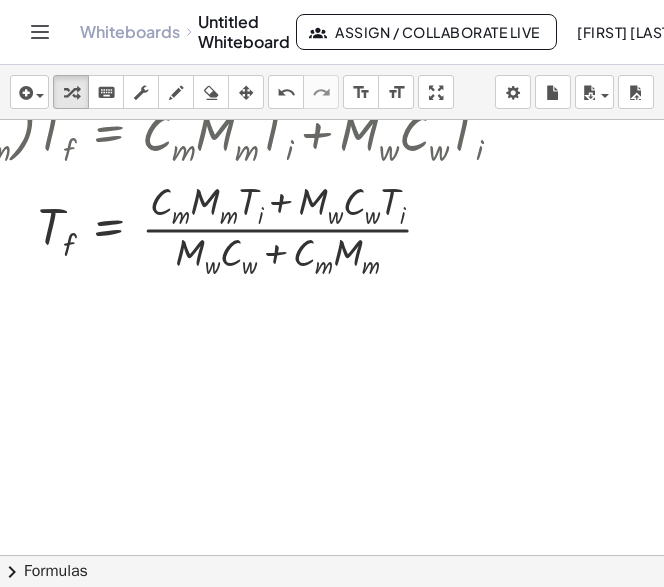 click at bounding box center (242, 22) 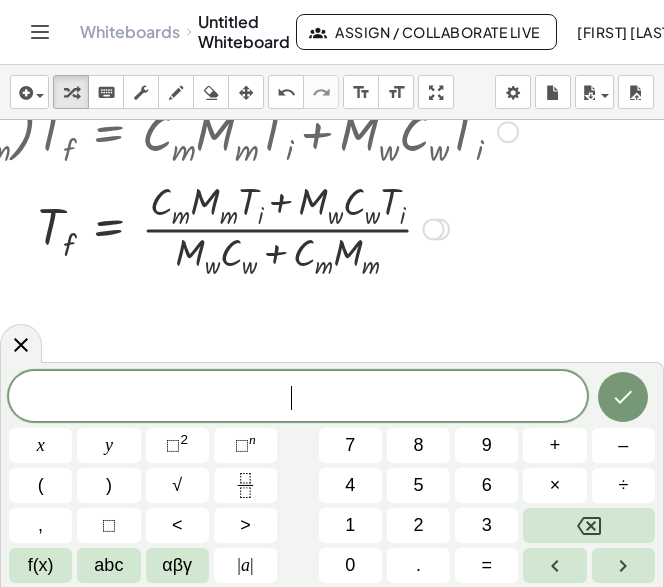 click at bounding box center [247, 227] 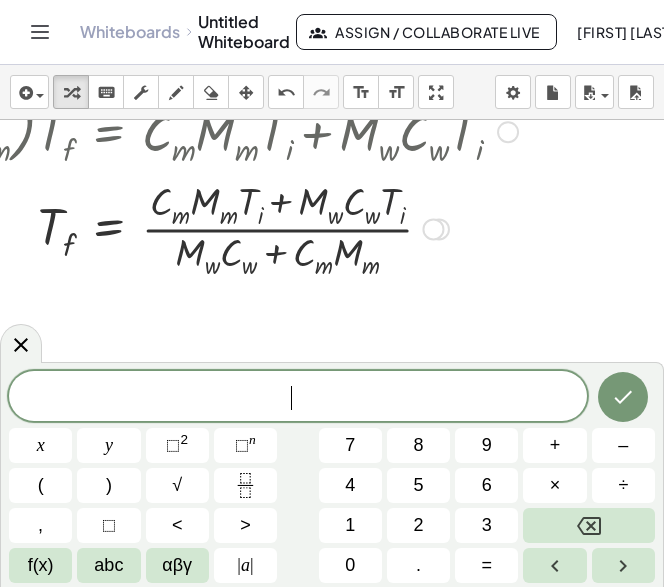 click at bounding box center [247, 227] 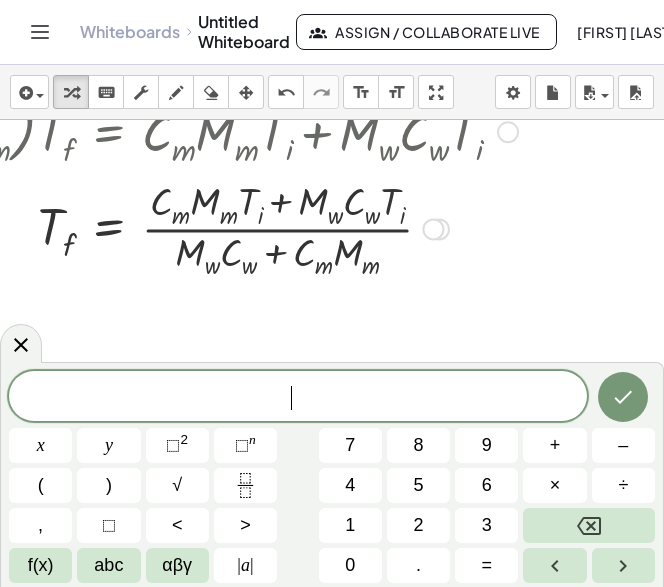 click at bounding box center (247, 227) 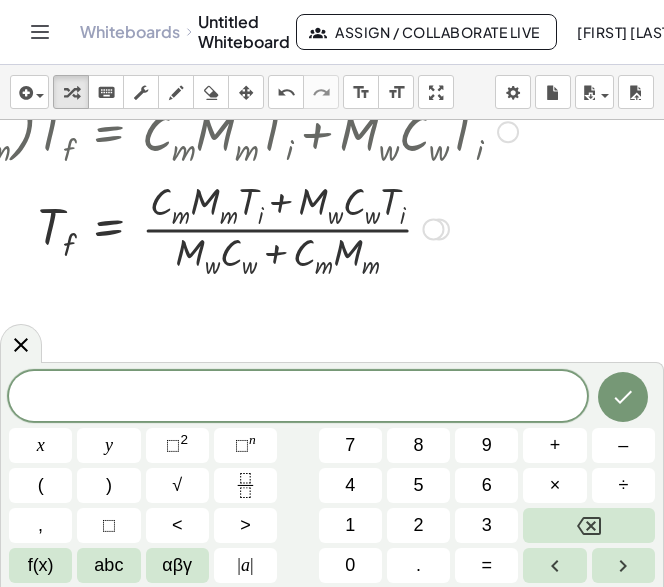click at bounding box center [247, 227] 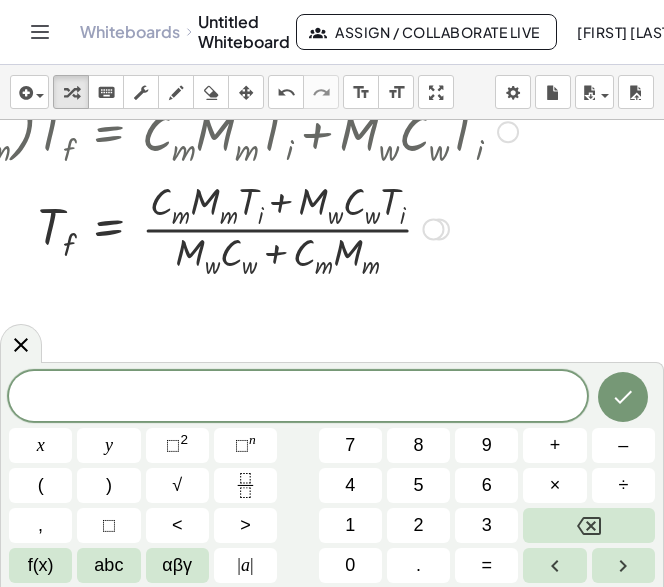 click on "· M w · C w · ( + T f - T i ) = · - M m · C m · ( + T f - T i ) · M w · ( + · C w · T f - · C w · T i ) = · - M m · C m · ( + T f - T i ) + · M w · C w · T f - · M w · C w · T i = · - M m · C m · ( + T f - T i ) + · M w · C w · T f - · M w · C w · T i = · C m · ( + · - M m · T f - · - M m · T i ) + · M w · C w · T f - · M w · C w · T i = + · C m · - M m · T f - · C m · - M m · T i + · M w · C w · T f - · M w · C w · T i = + · C m · - M m · T f + · C m · M m · T i + · M w · C w · T f - · M w · C w · T i = + · - C m · M m · T f + · C m · M m · T i + · M w · C w · T f - · M w · C w · T i + · M w · C w · T i = + · - C m · M m · T f + · C m · M m · T i + · M w · C w · T i + · M w · C w · T f + 0 = + · - C m · M m · T f + · C m · M m · T i + · M w · C w · T i · M w · C w · T f = + · - C m · M m · T f + · C m · M m · T i + · M w · C w · T i · M w · C w · T f = + · C m · M m" at bounding box center (240, -150) 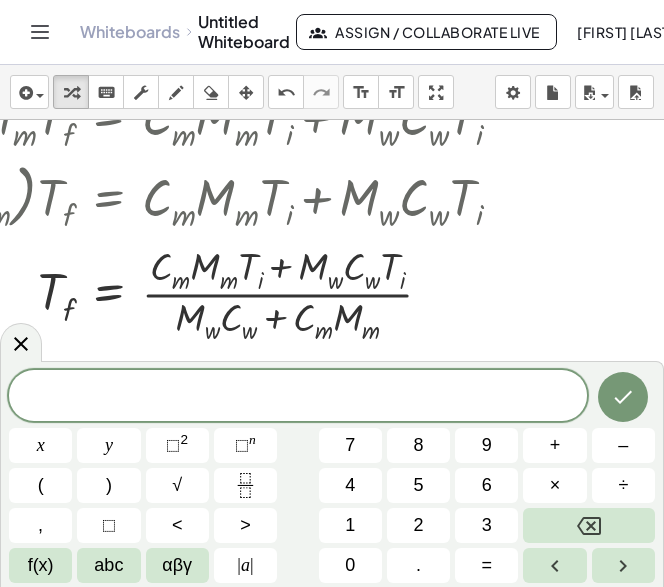 scroll, scrollTop: 785, scrollLeft: 484, axis: both 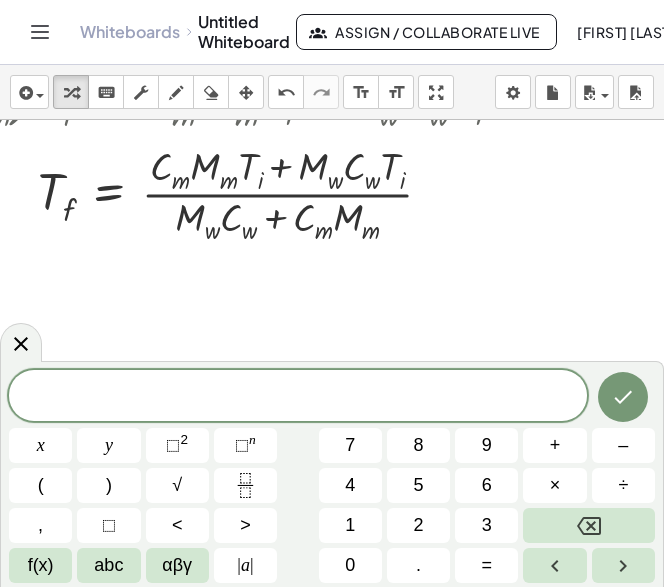 click at bounding box center (242, -13) 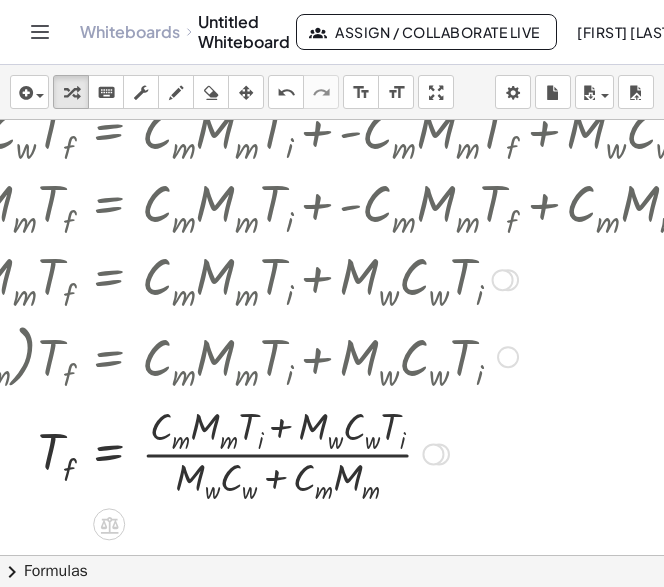 scroll, scrollTop: 0, scrollLeft: 484, axis: horizontal 